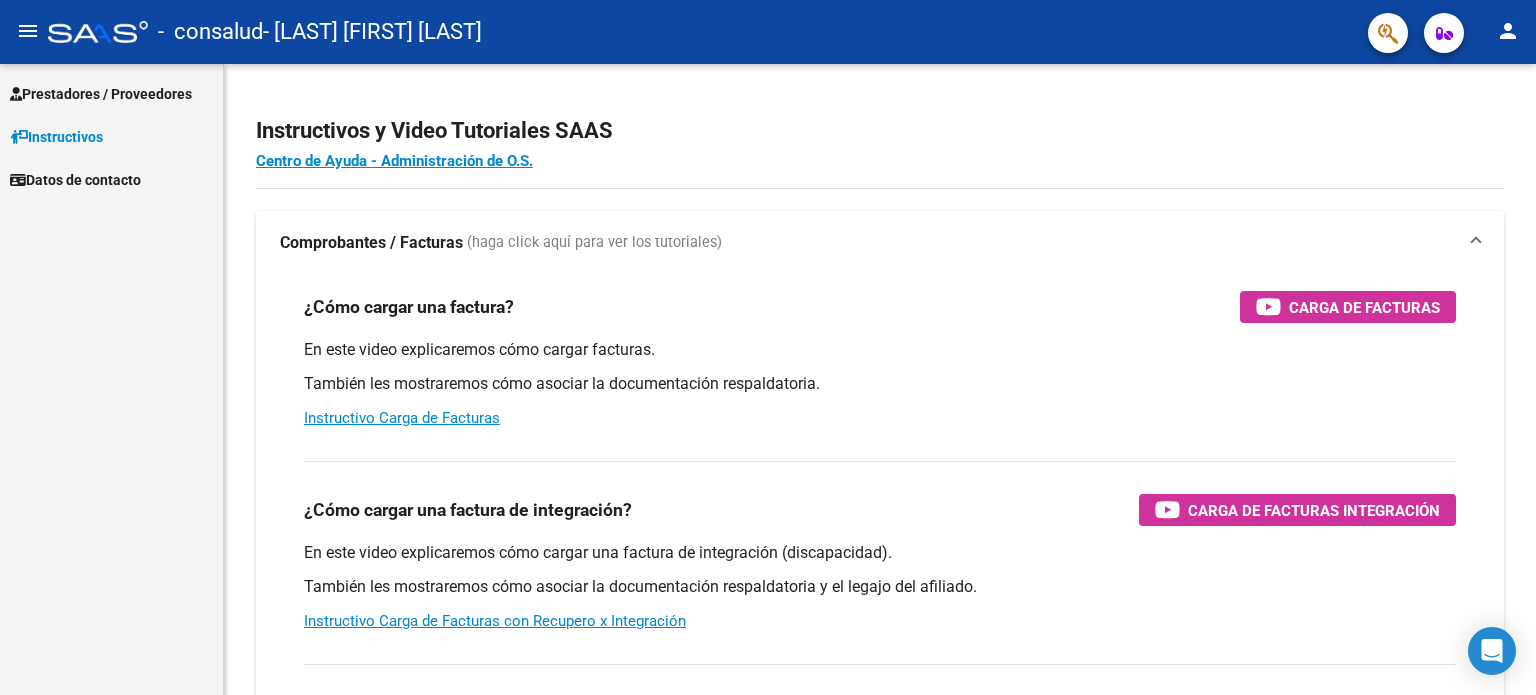 scroll, scrollTop: 0, scrollLeft: 0, axis: both 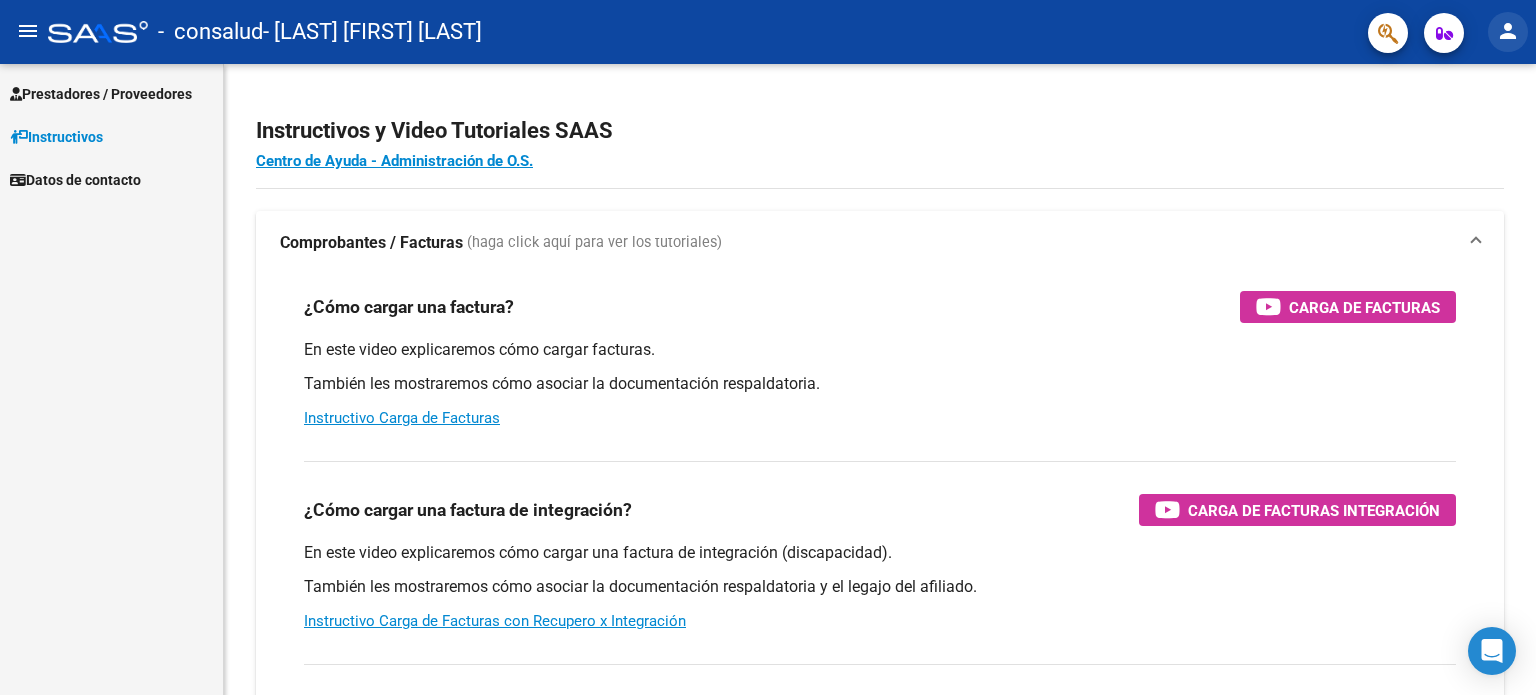 click on "person" 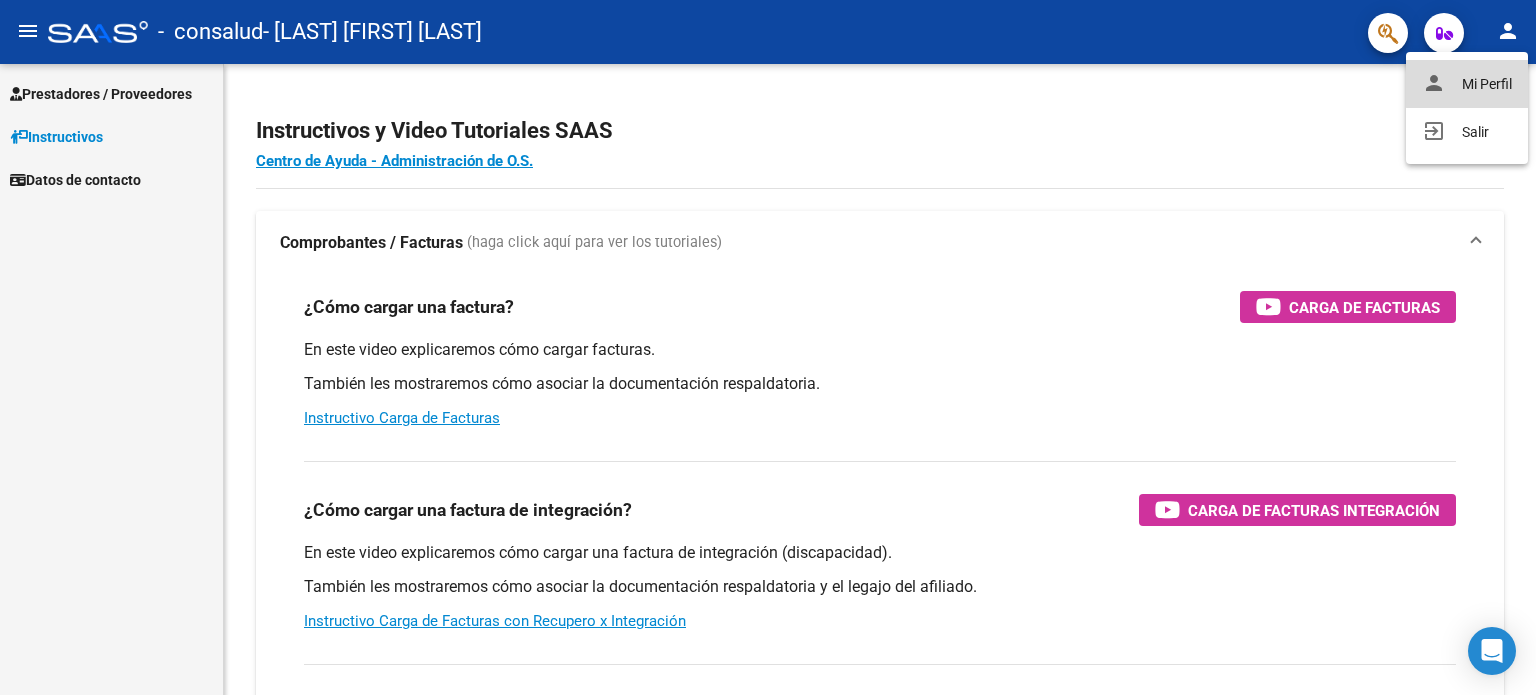 click on "person  Mi Perfil" at bounding box center (1467, 84) 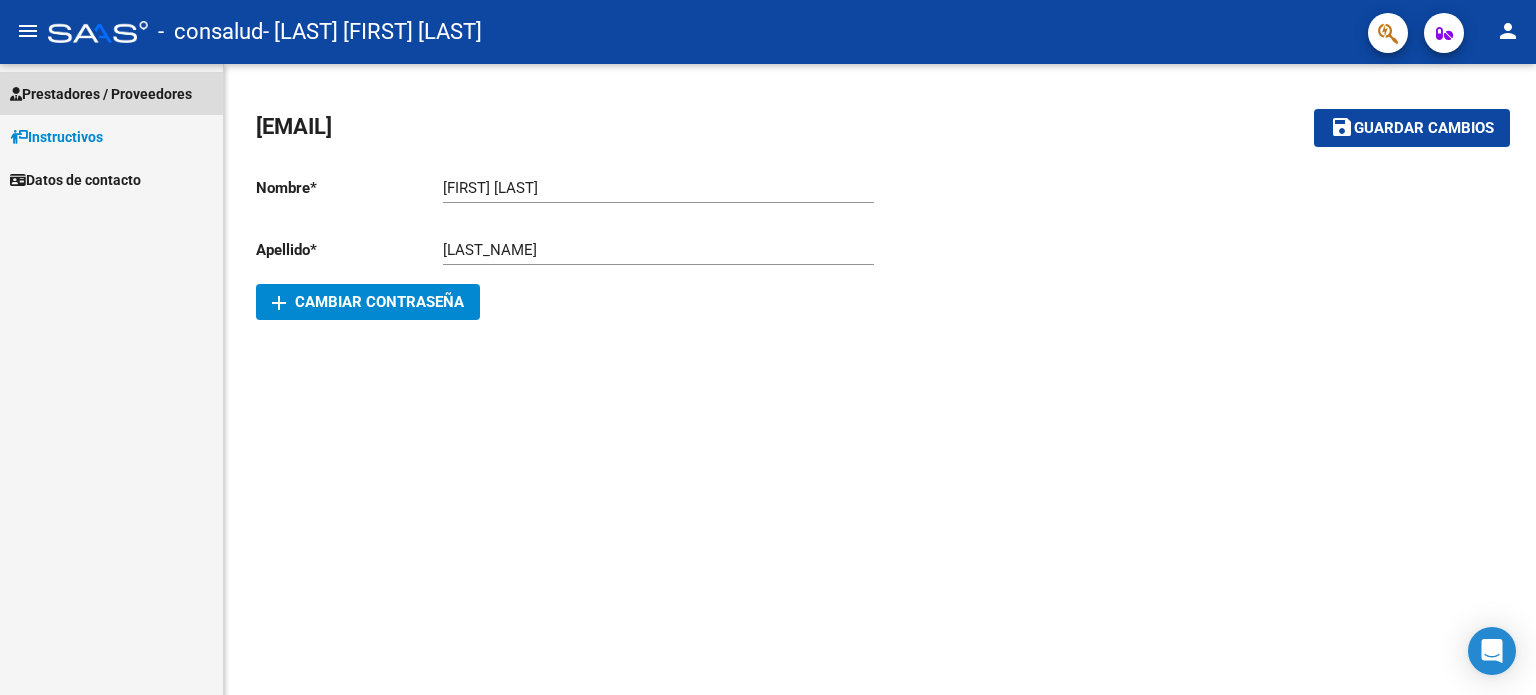 click on "Prestadores / Proveedores" at bounding box center [101, 94] 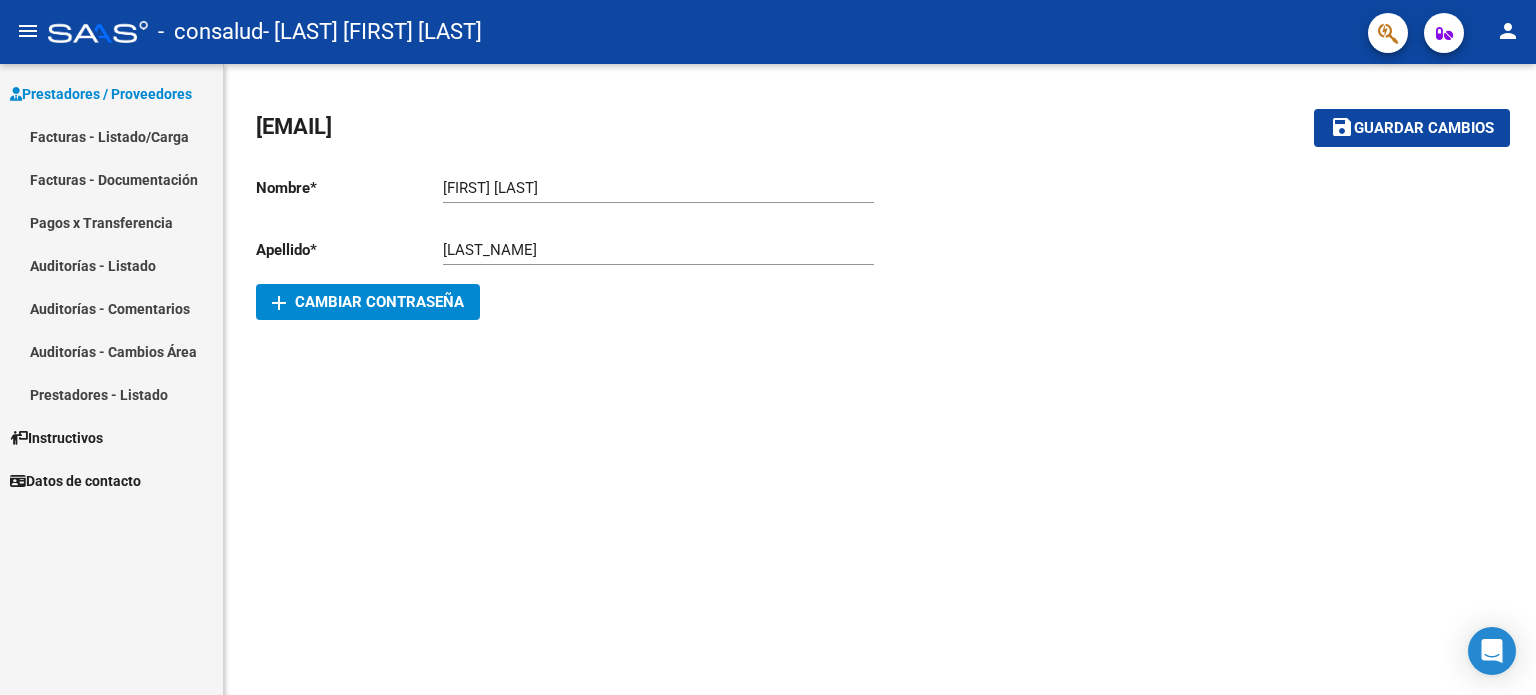 click on "Facturas - Listado/Carga" at bounding box center (111, 136) 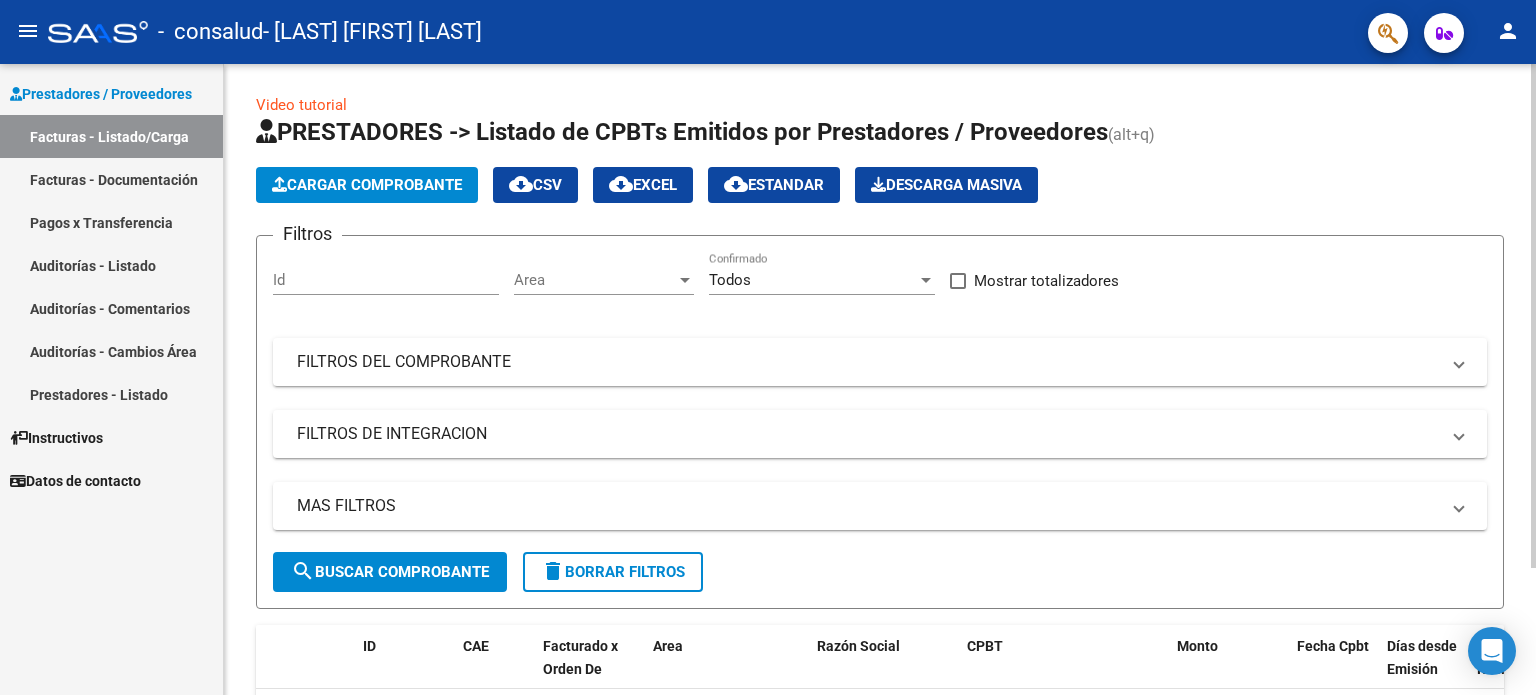 scroll, scrollTop: 0, scrollLeft: 0, axis: both 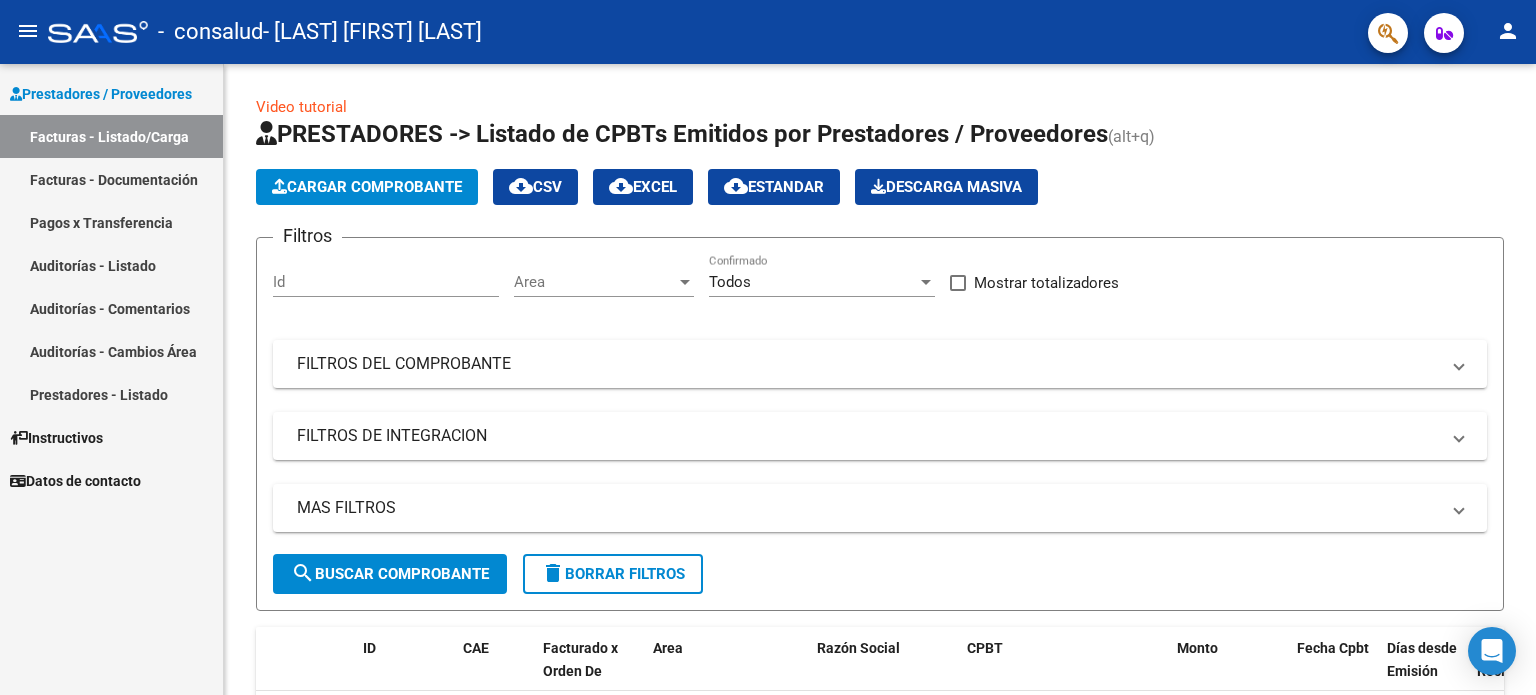 click on "Facturas - Documentación" at bounding box center (111, 179) 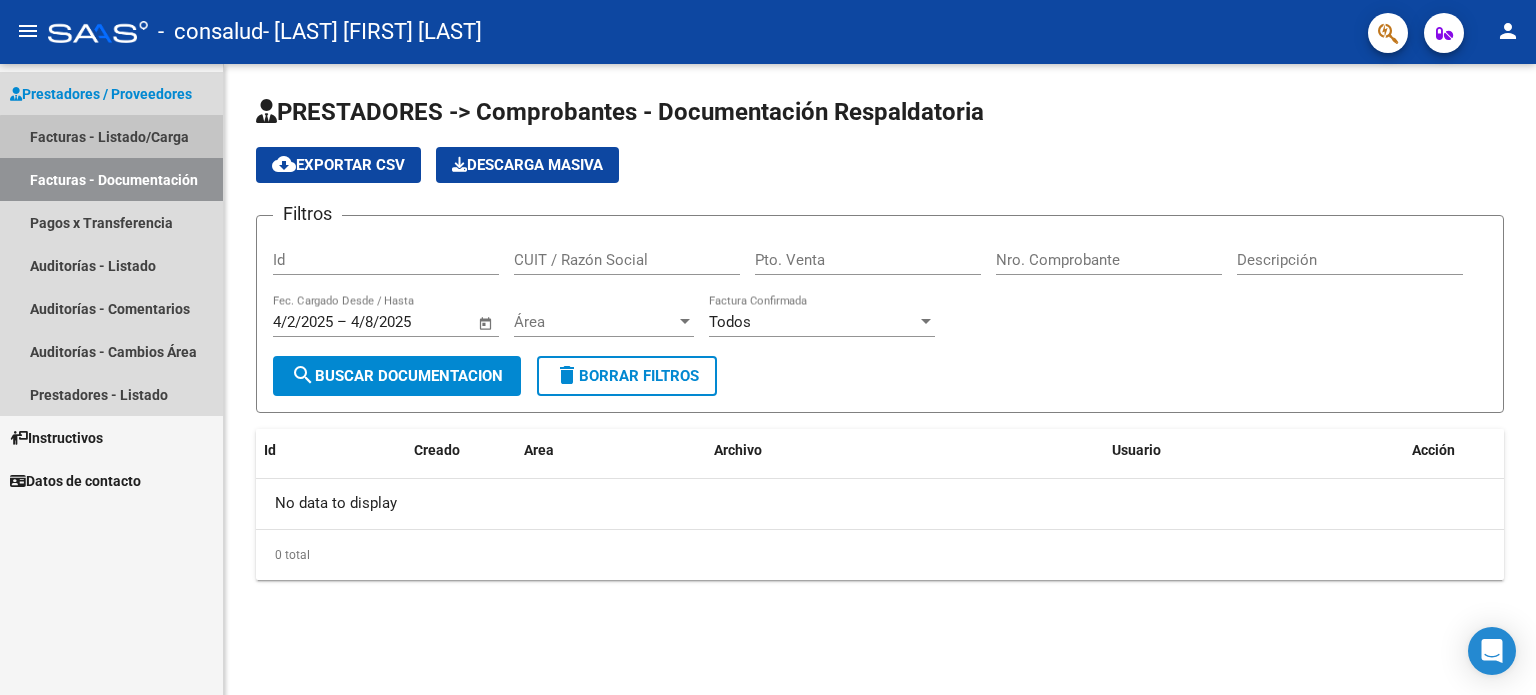 click on "Facturas - Listado/Carga" at bounding box center [111, 136] 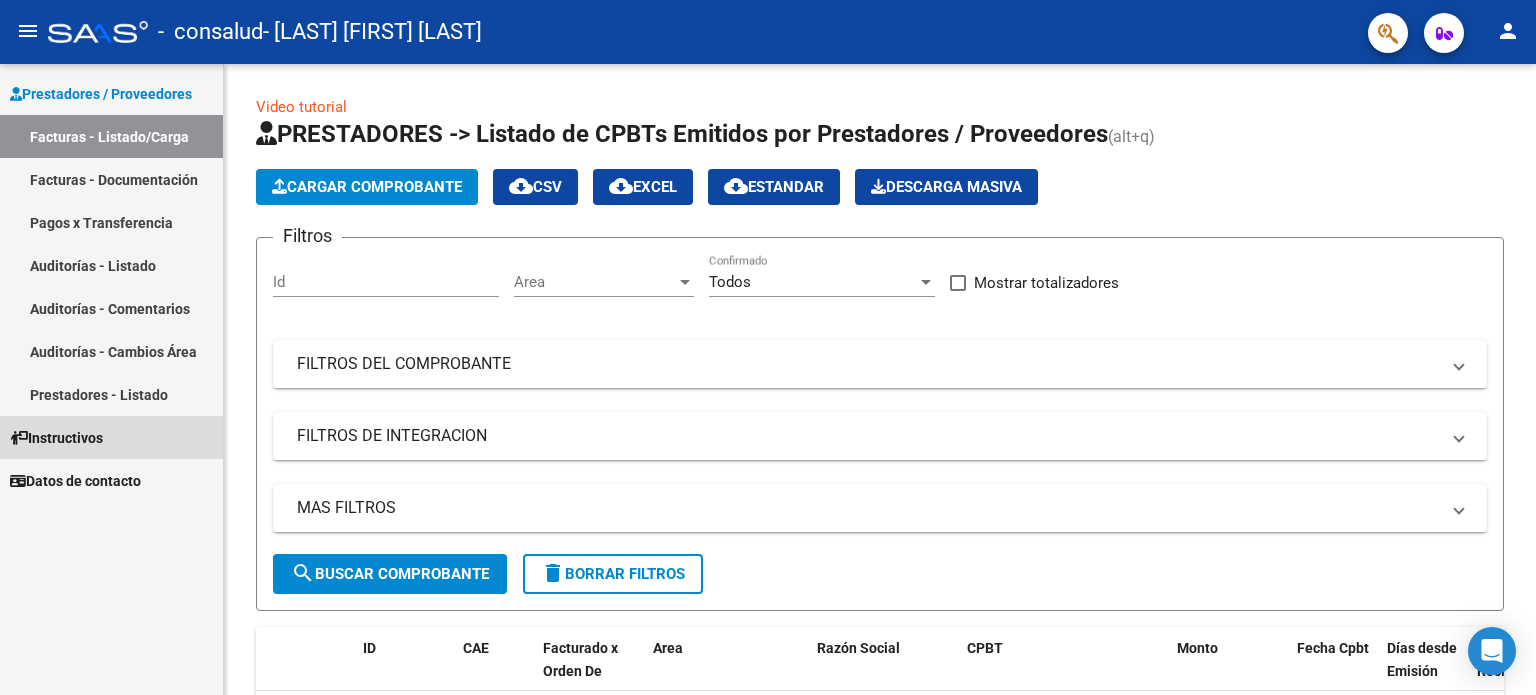 click on "Instructivos" at bounding box center (56, 438) 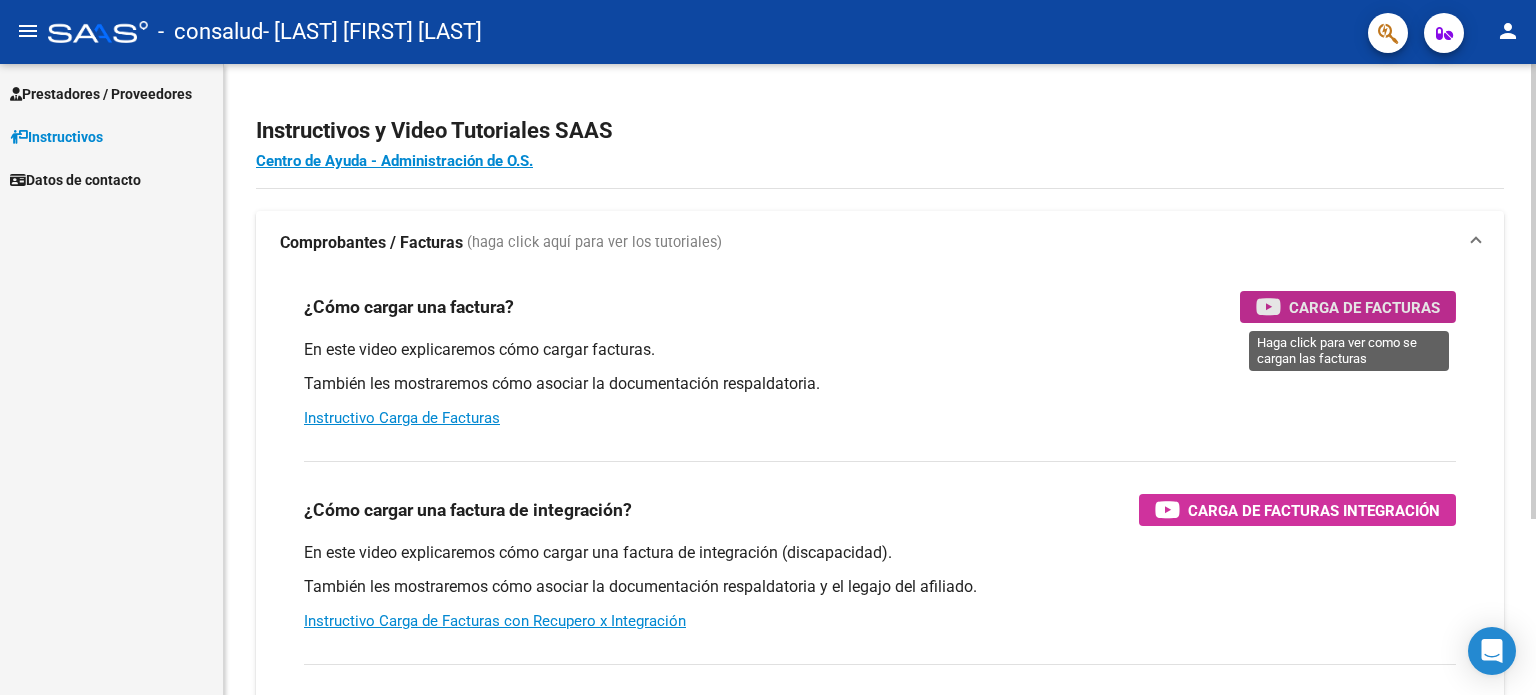 click on "Carga de Facturas" at bounding box center (1348, 307) 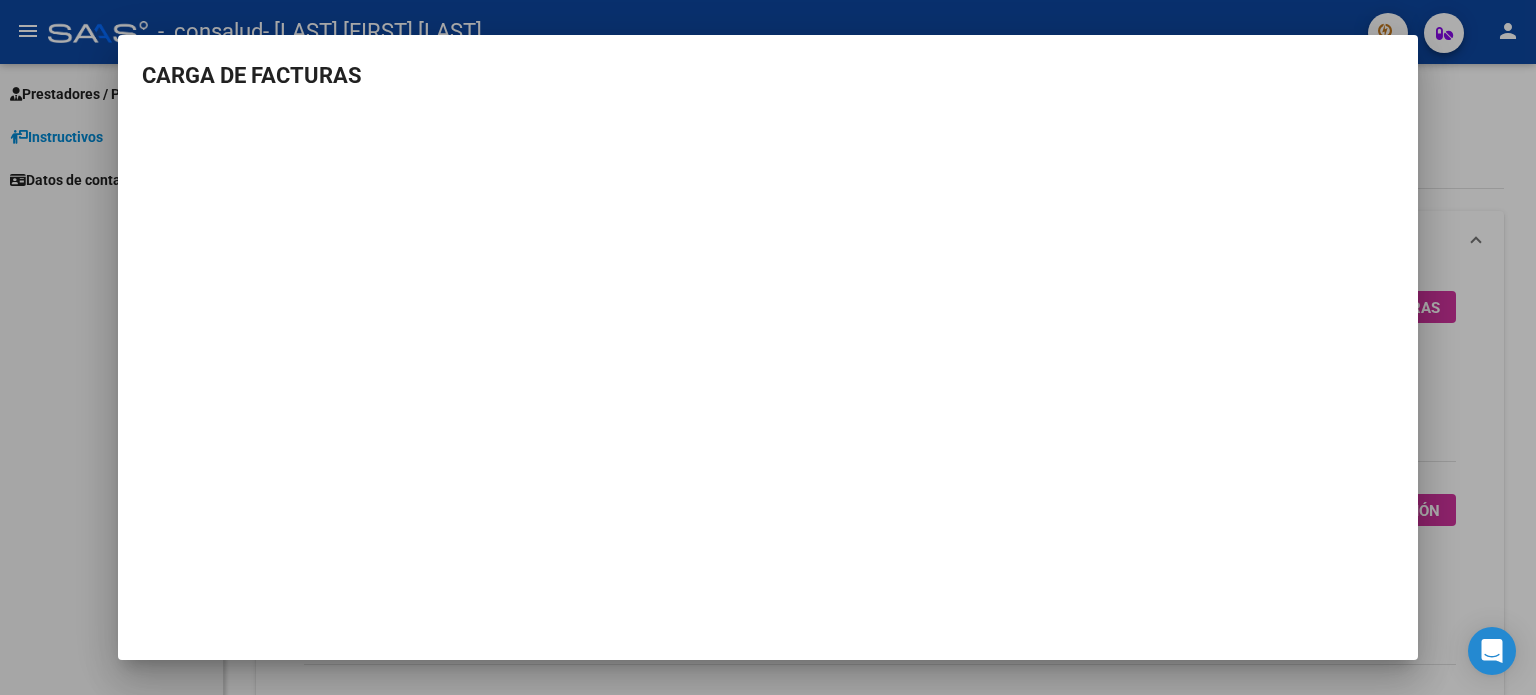 click at bounding box center [768, 347] 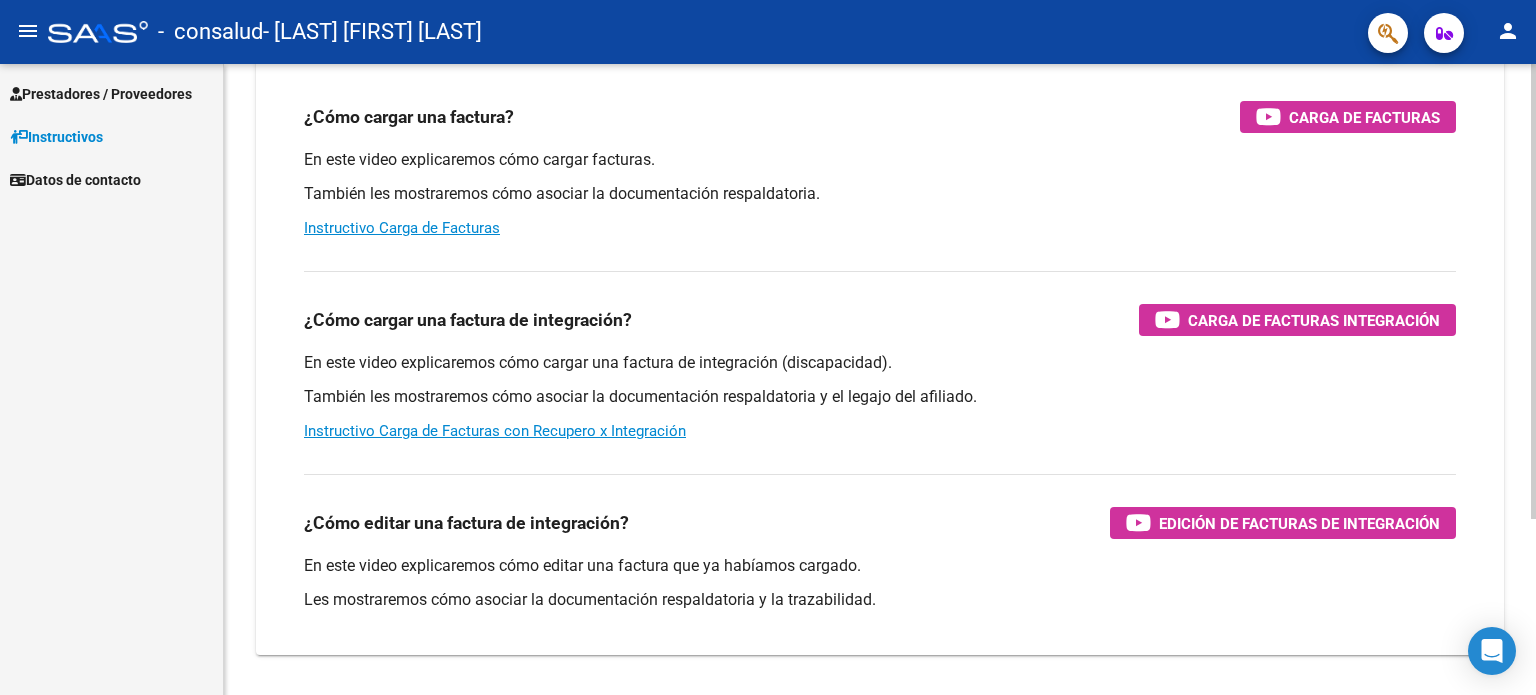 scroll, scrollTop: 200, scrollLeft: 0, axis: vertical 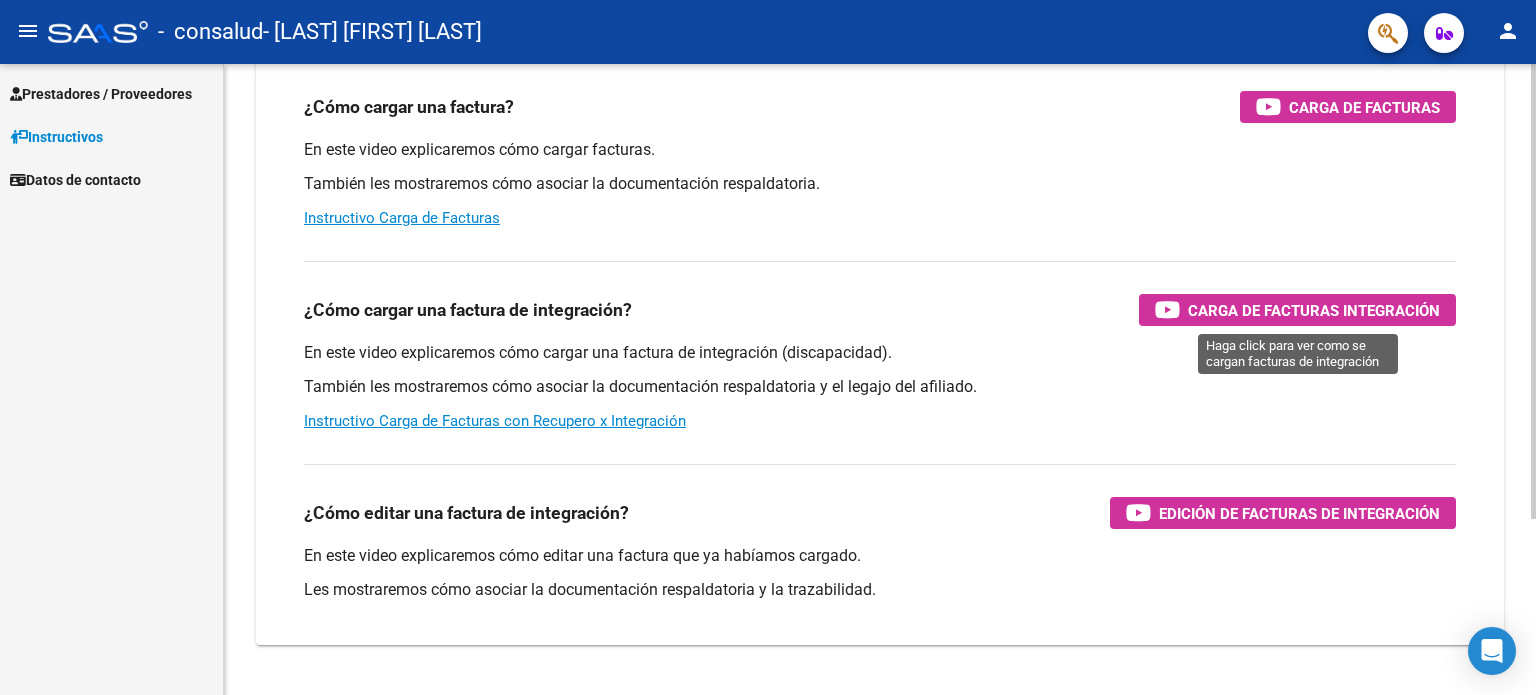 click on "Carga de Facturas Integración" at bounding box center [1314, 310] 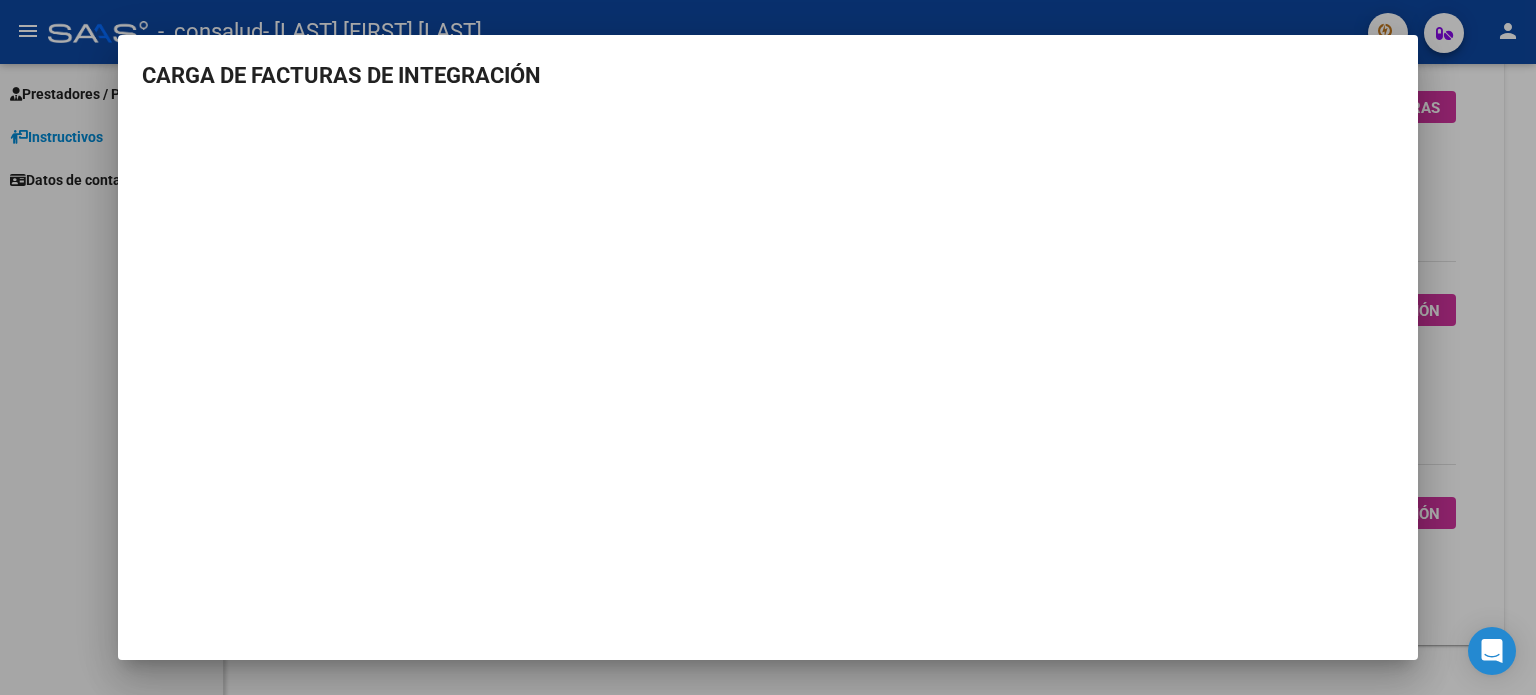 click at bounding box center [768, 347] 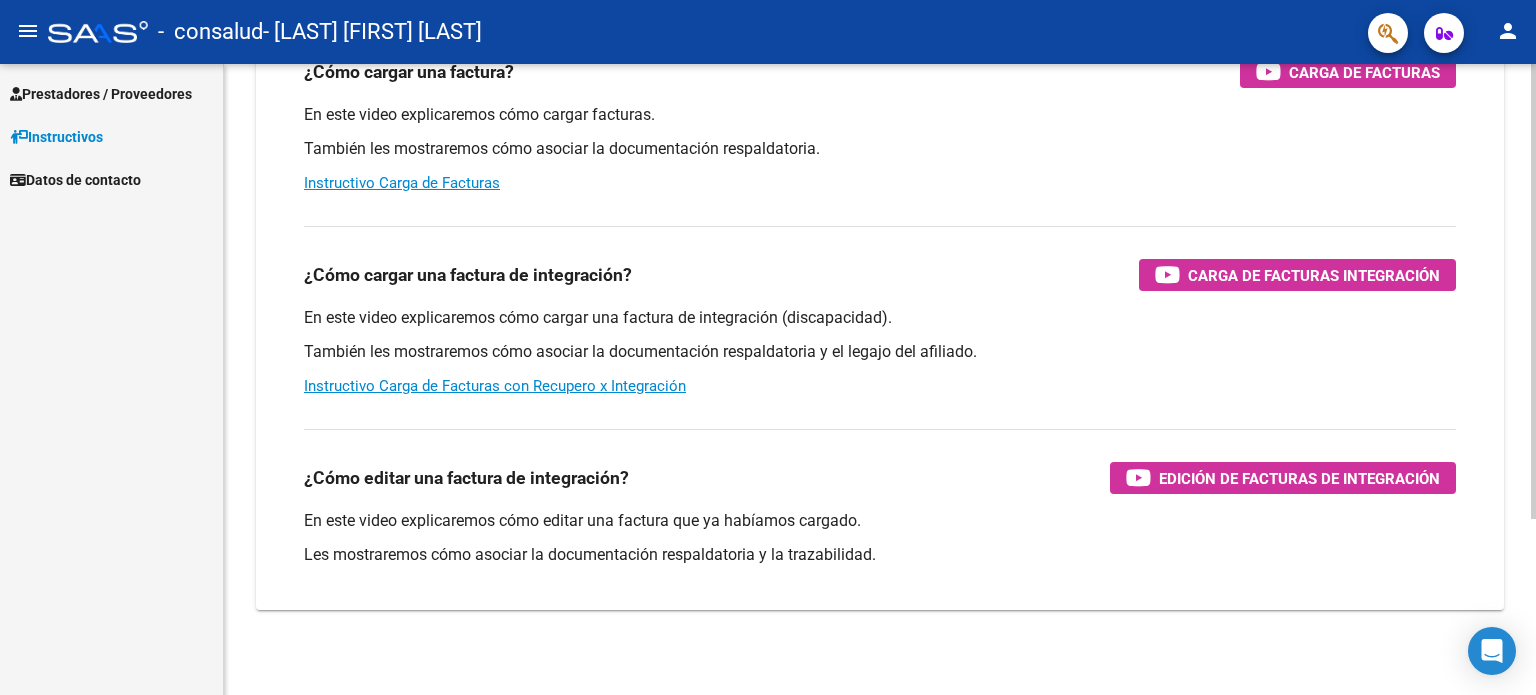 scroll, scrollTop: 245, scrollLeft: 0, axis: vertical 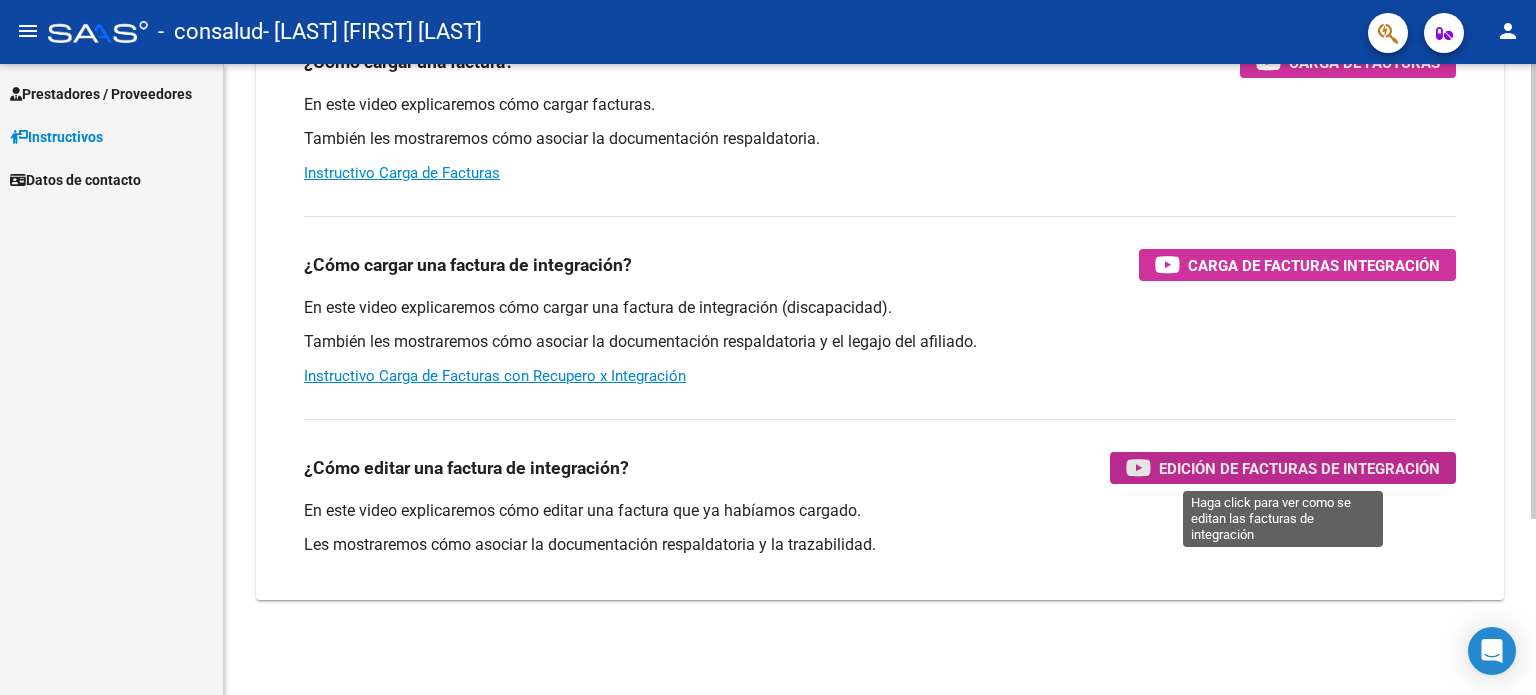 click on "Edición de Facturas de integración" at bounding box center (1299, 468) 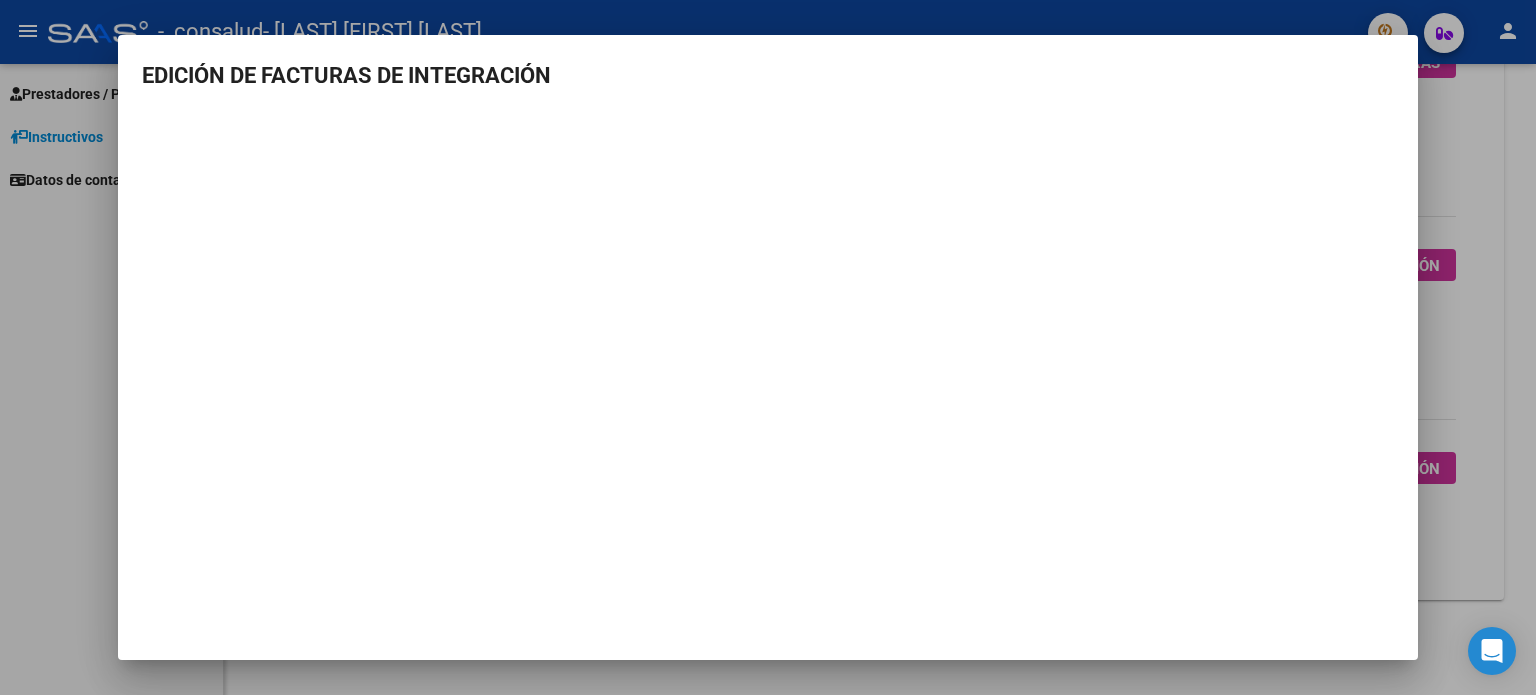 click at bounding box center (768, 347) 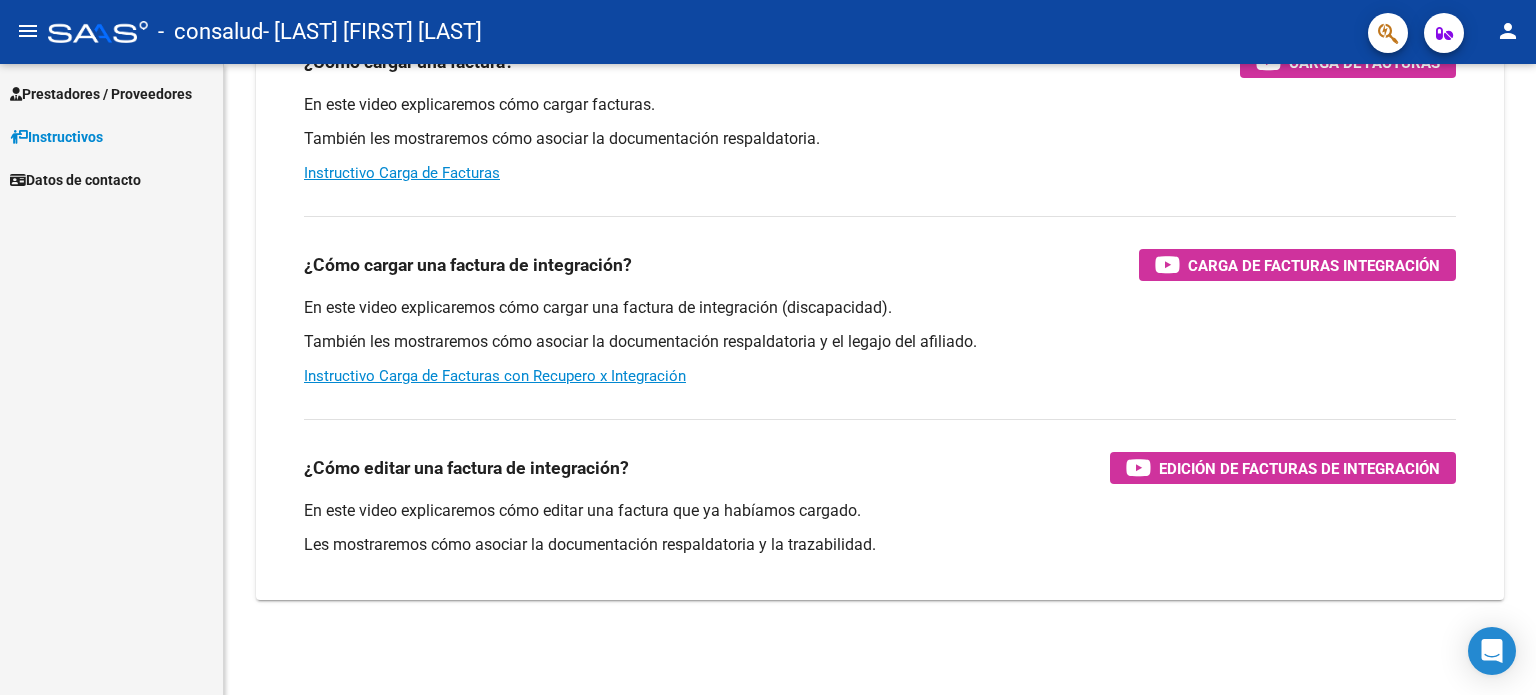 click on "Prestadores / Proveedores" at bounding box center (101, 94) 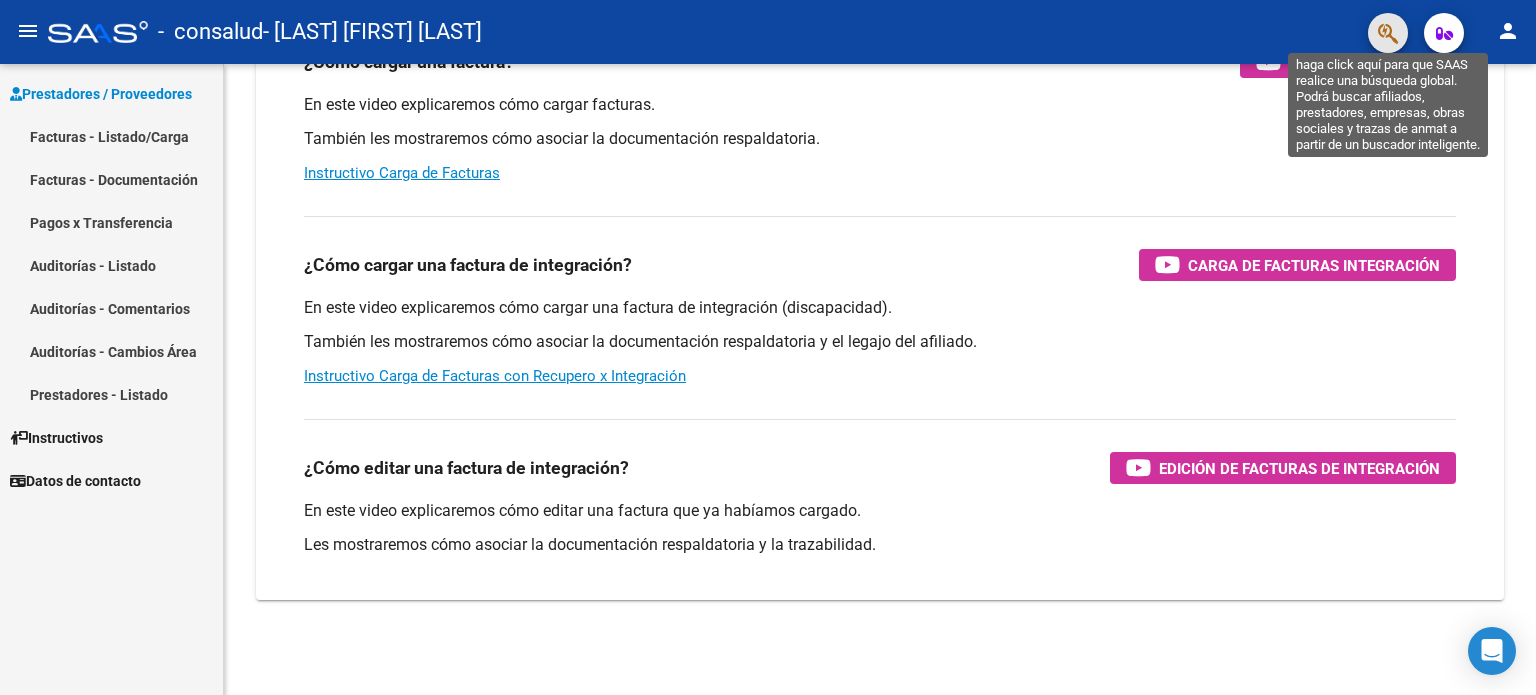 click 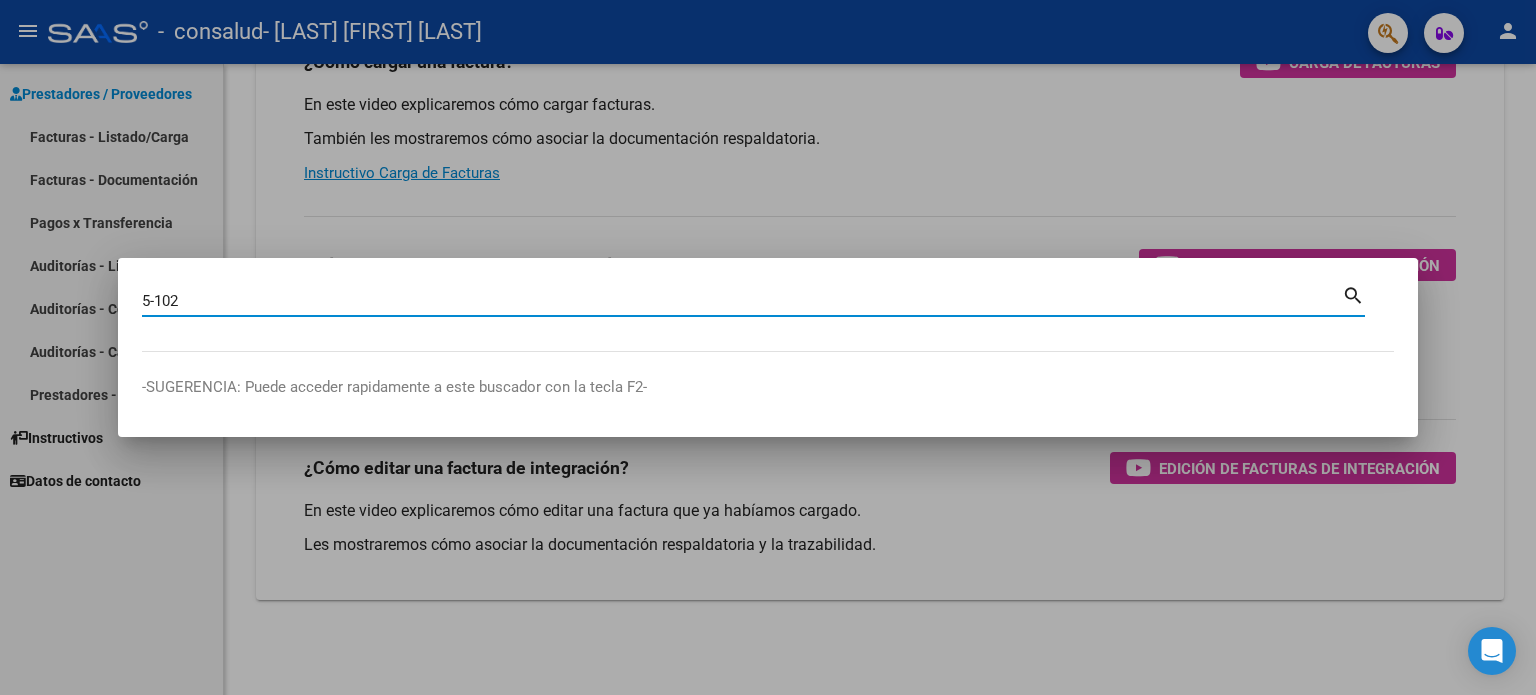 type on "5-102" 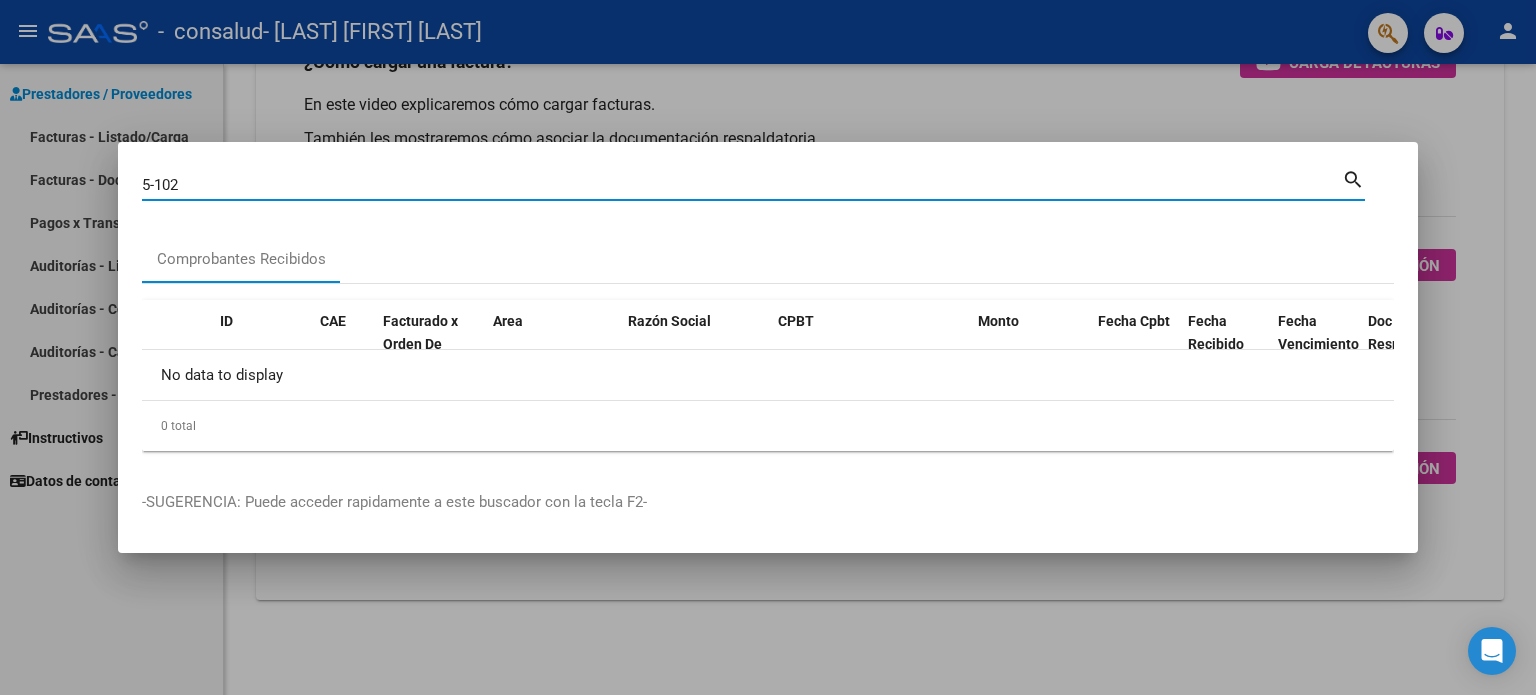 click at bounding box center [768, 347] 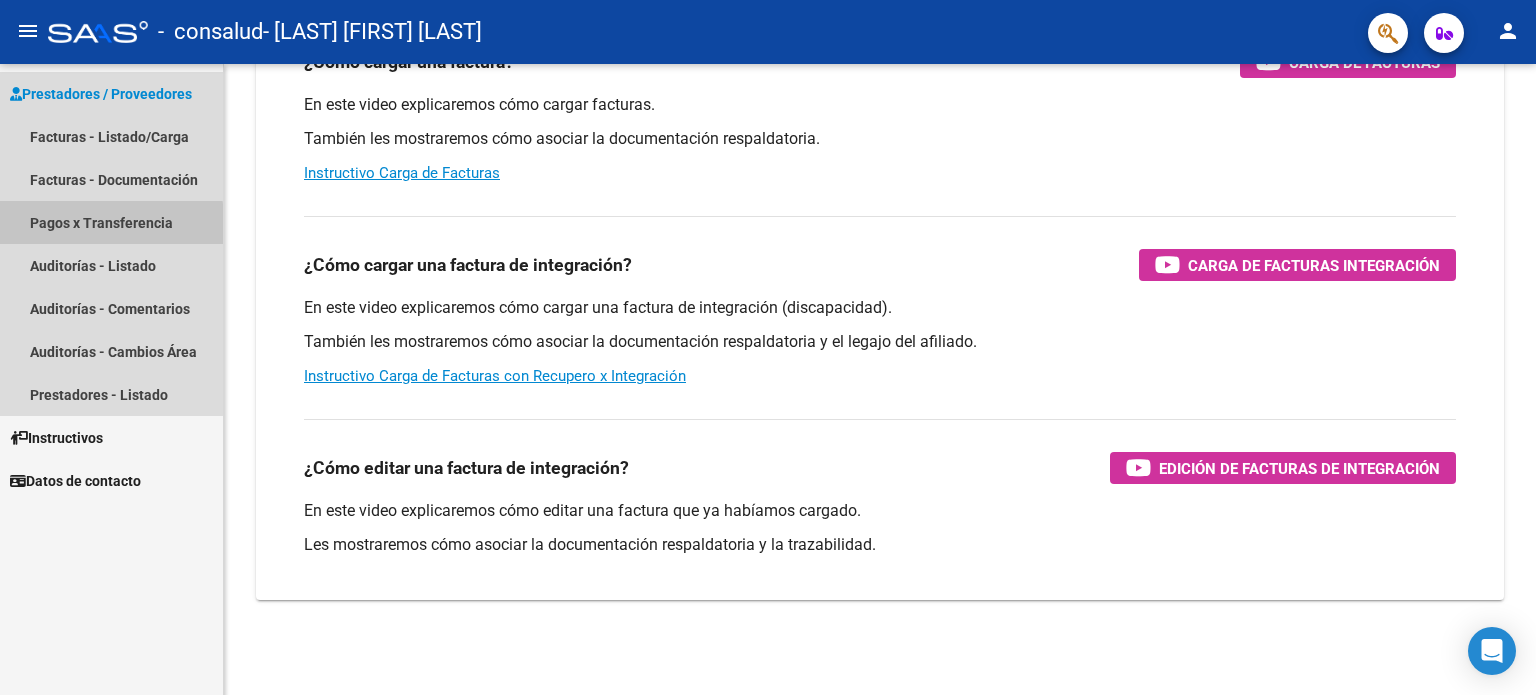 click on "Pagos x Transferencia" at bounding box center [111, 222] 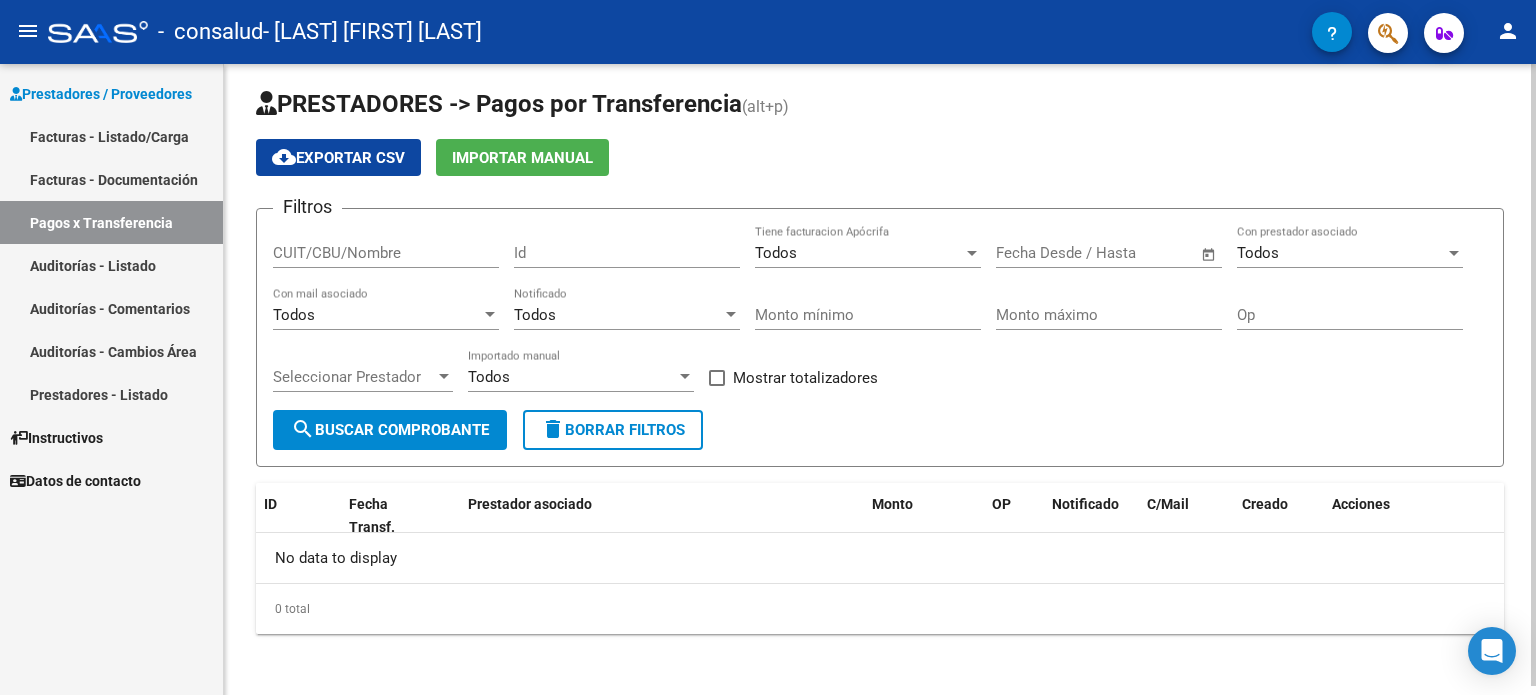 scroll, scrollTop: 8, scrollLeft: 0, axis: vertical 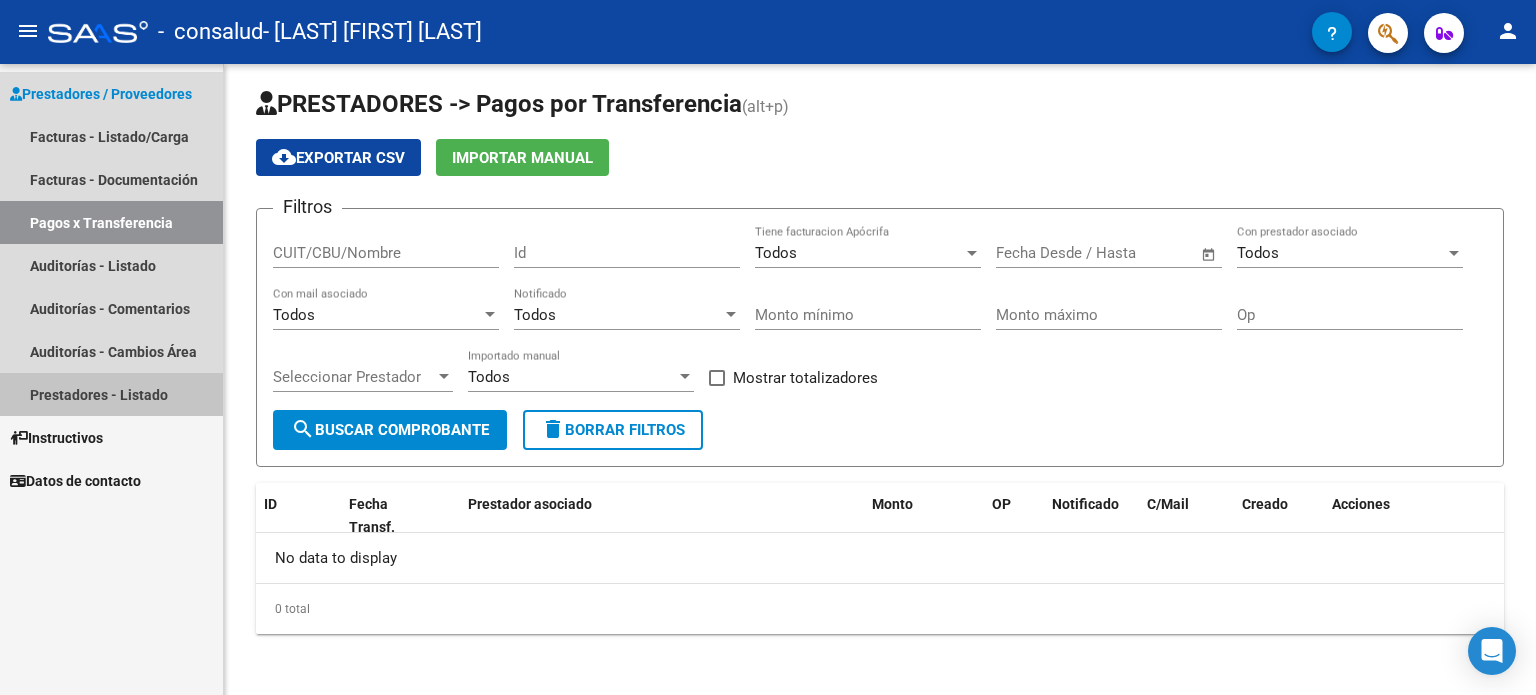 click on "Prestadores - Listado" at bounding box center [111, 394] 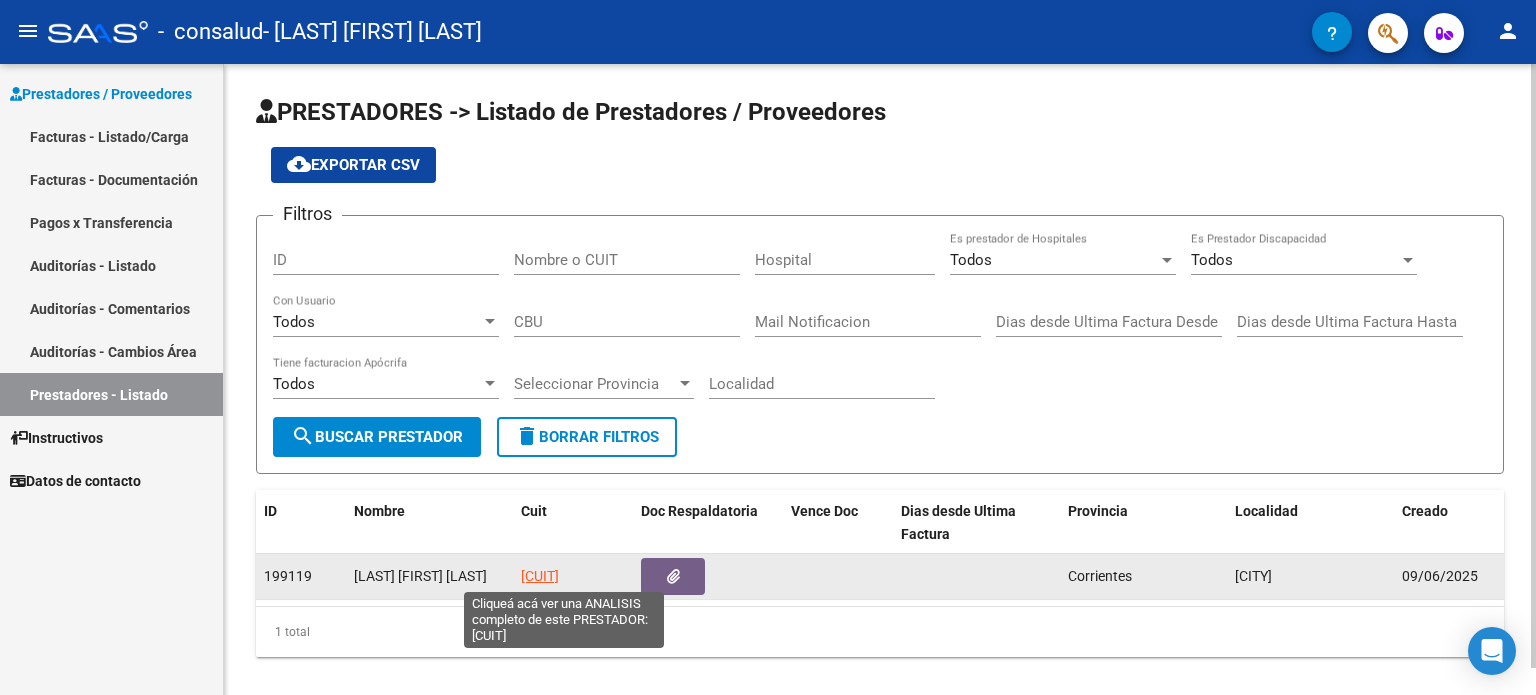 click on "[CUIT]" 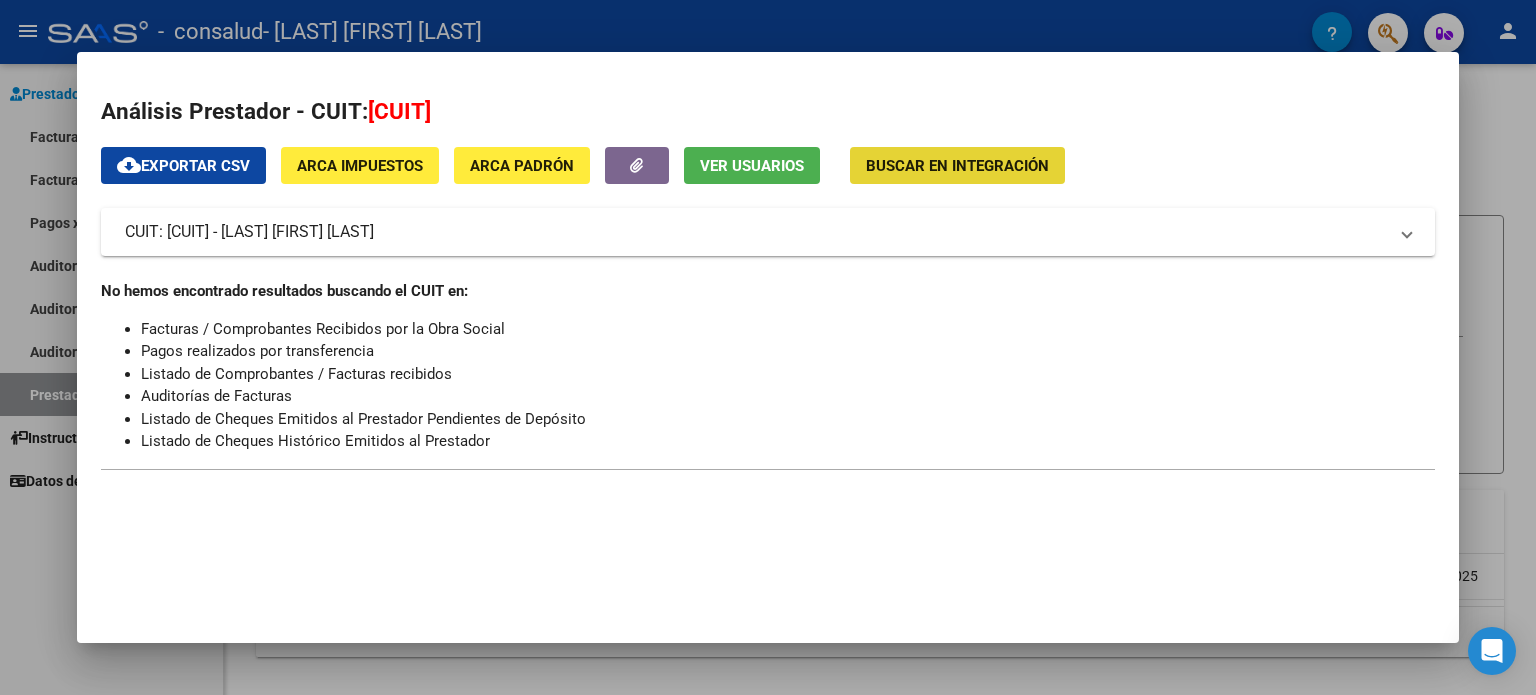 click on "Buscar en Integración" 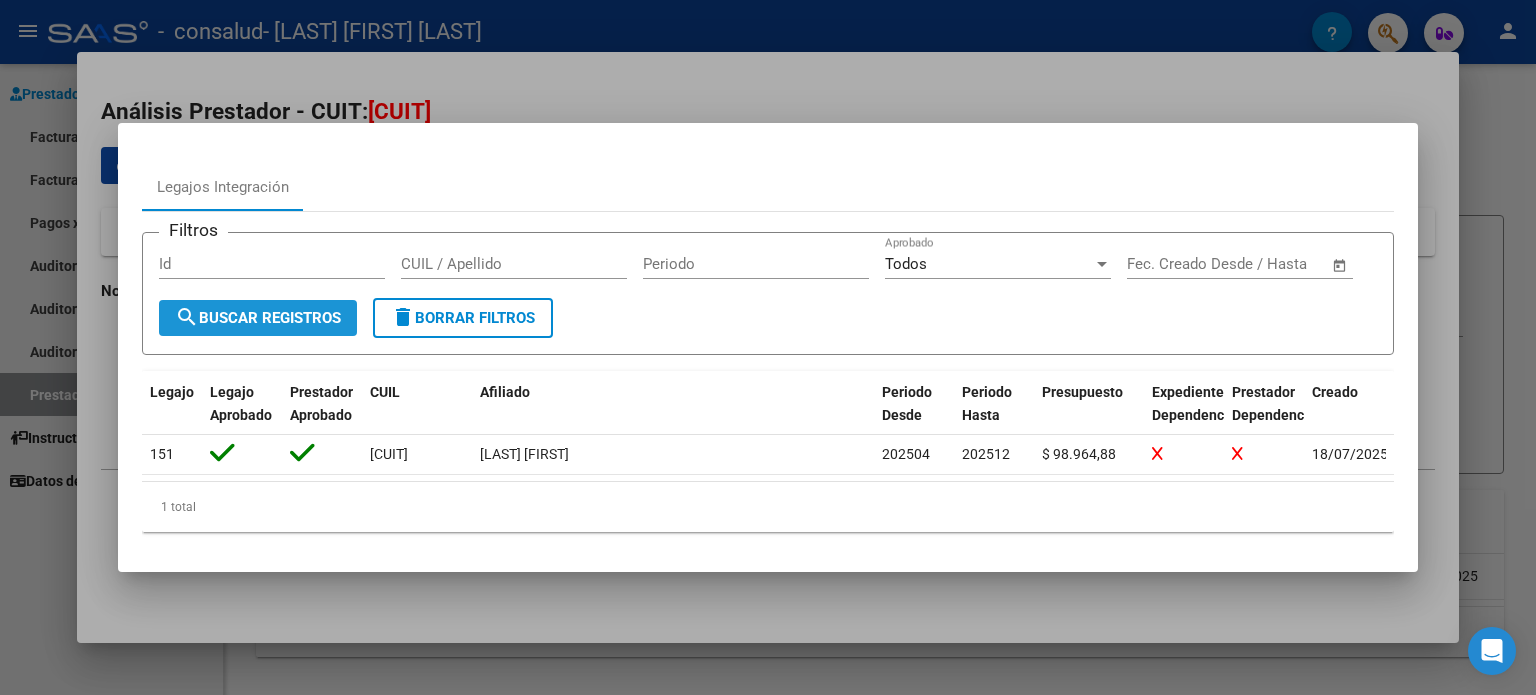 click on "search  Buscar Registros" at bounding box center (258, 318) 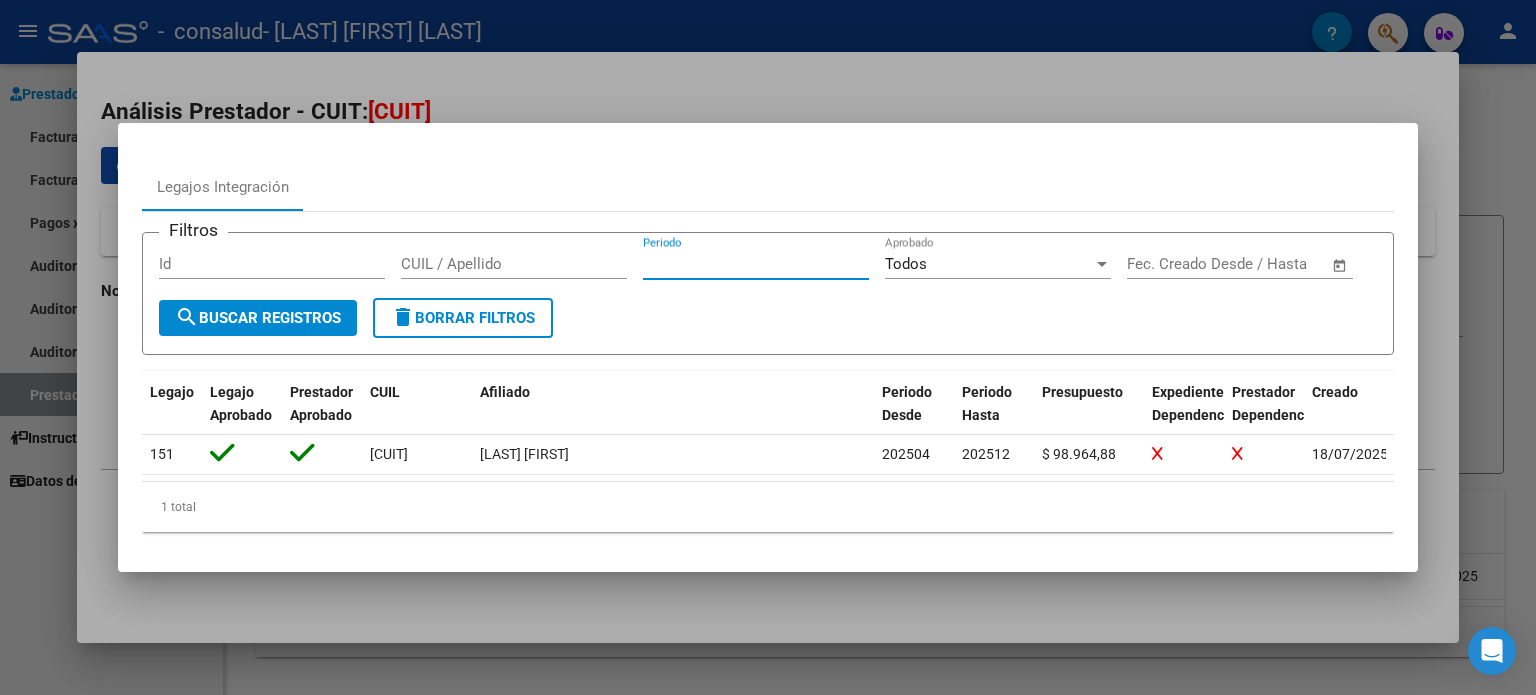 click on "Periodo" at bounding box center (756, 264) 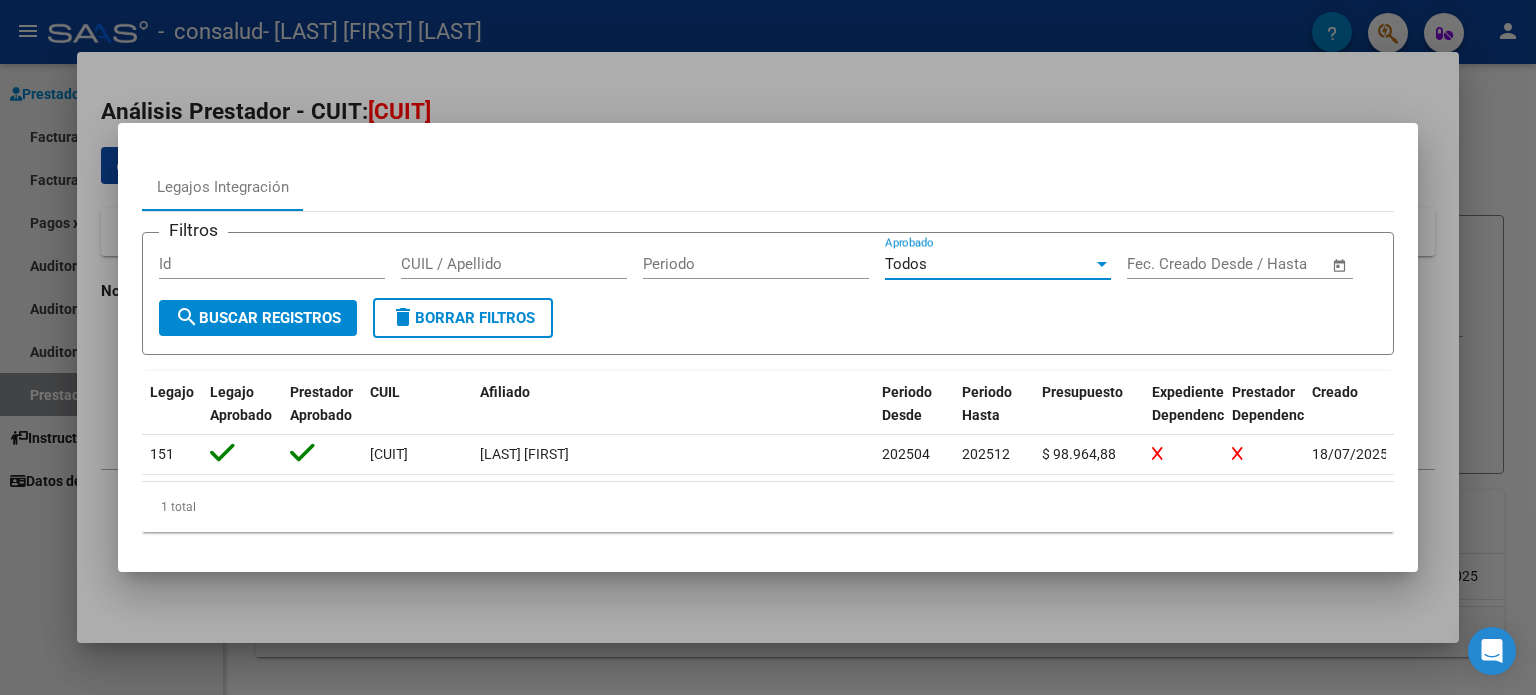 click on "Todos" at bounding box center [989, 264] 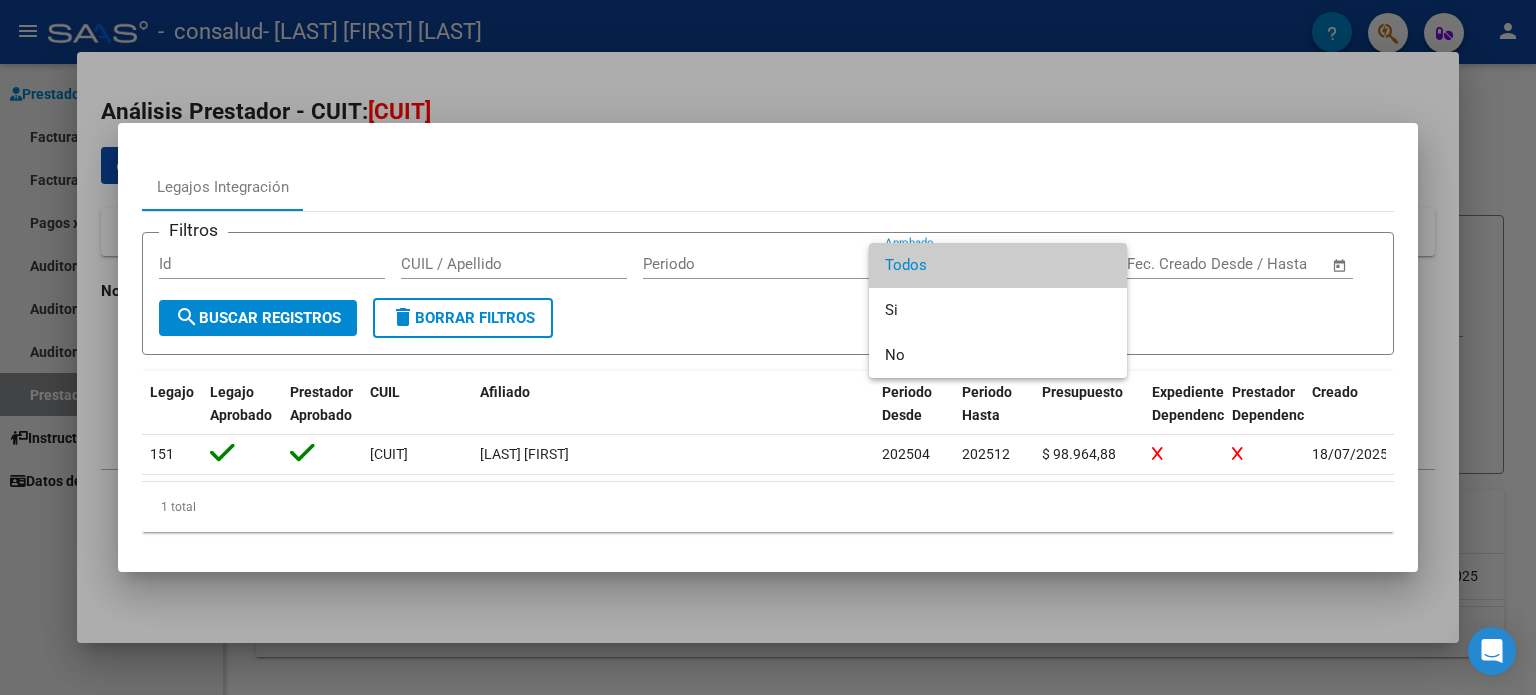 click at bounding box center (768, 347) 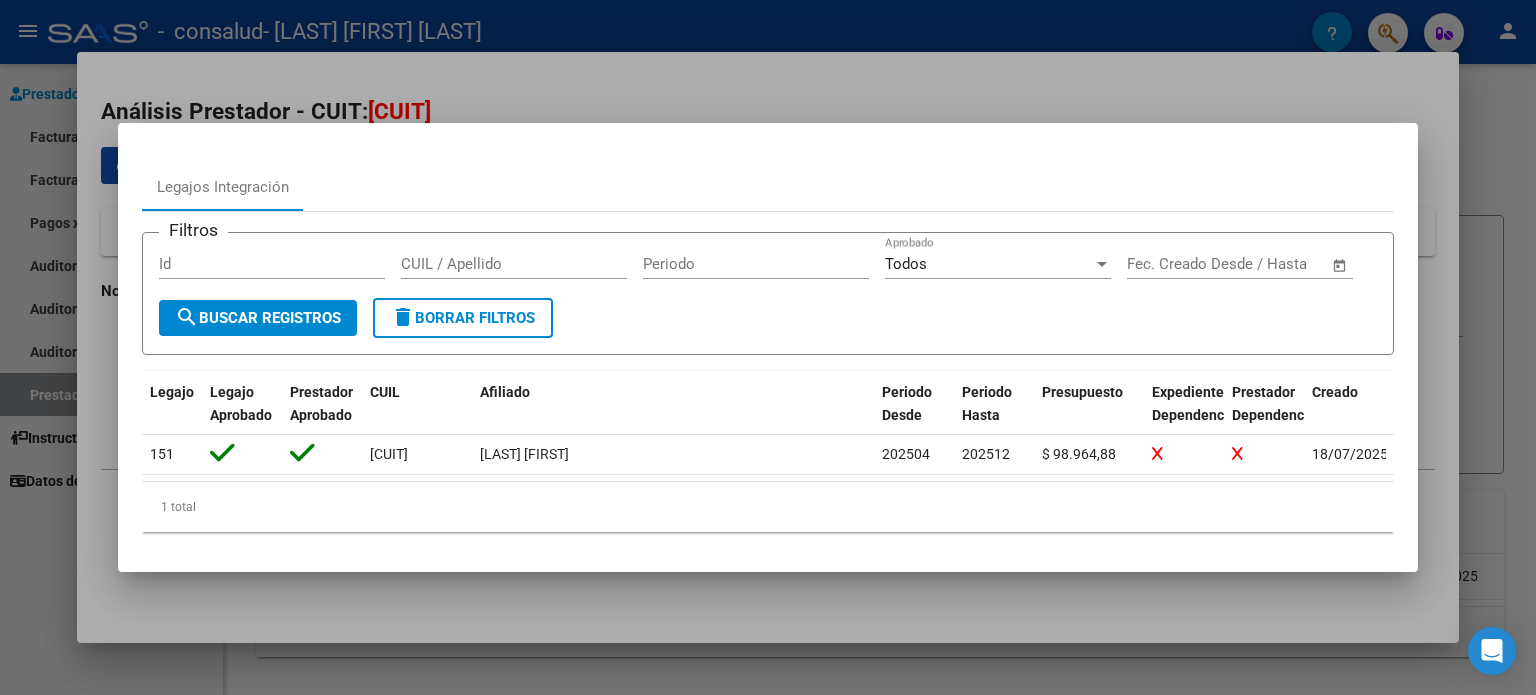 click at bounding box center (768, 347) 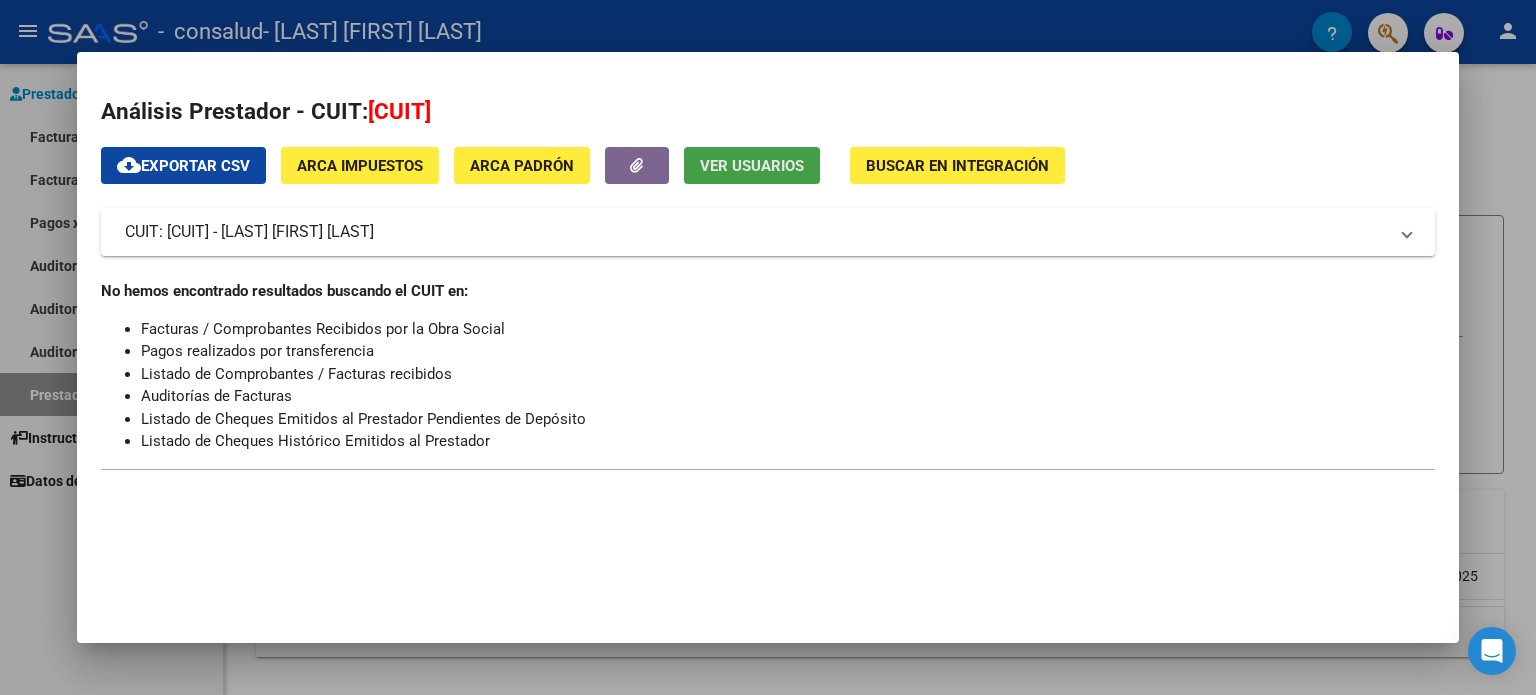 click on "Ver Usuarios" 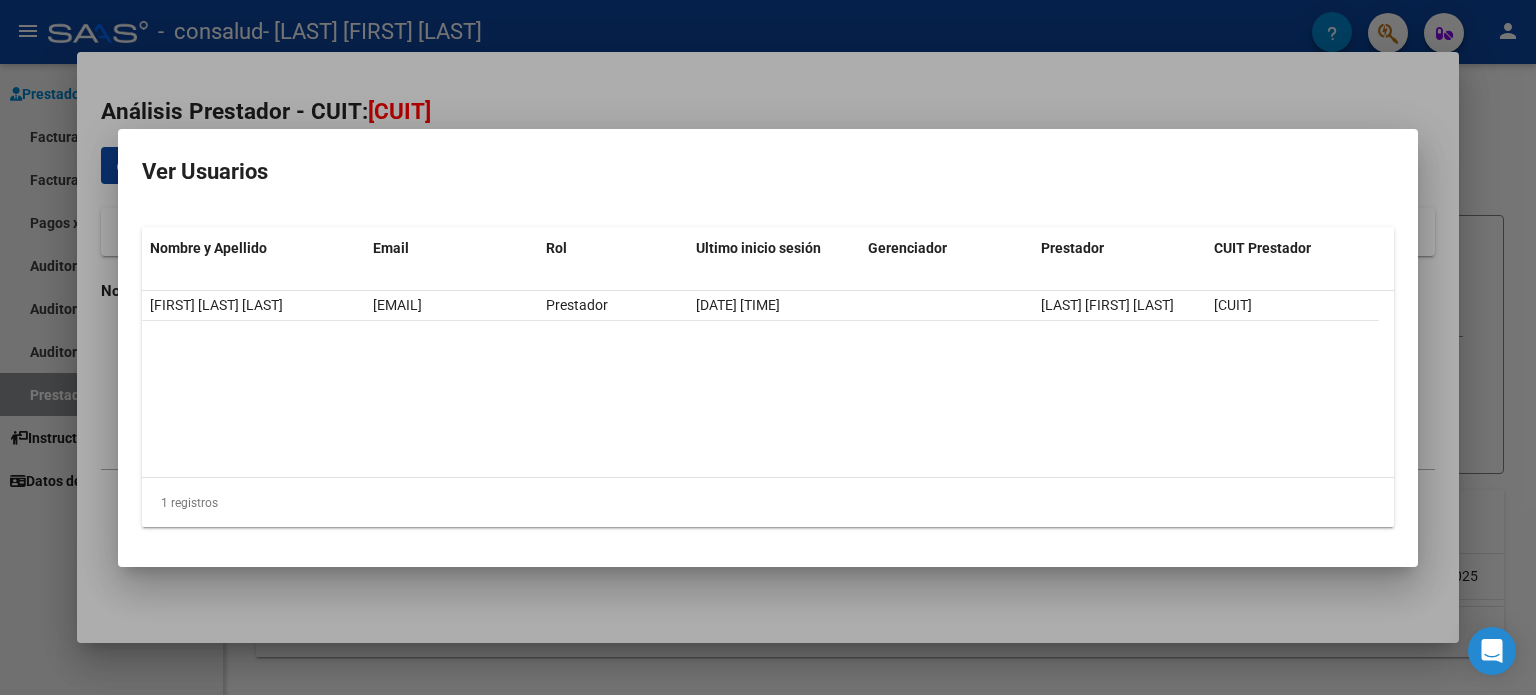click at bounding box center [768, 347] 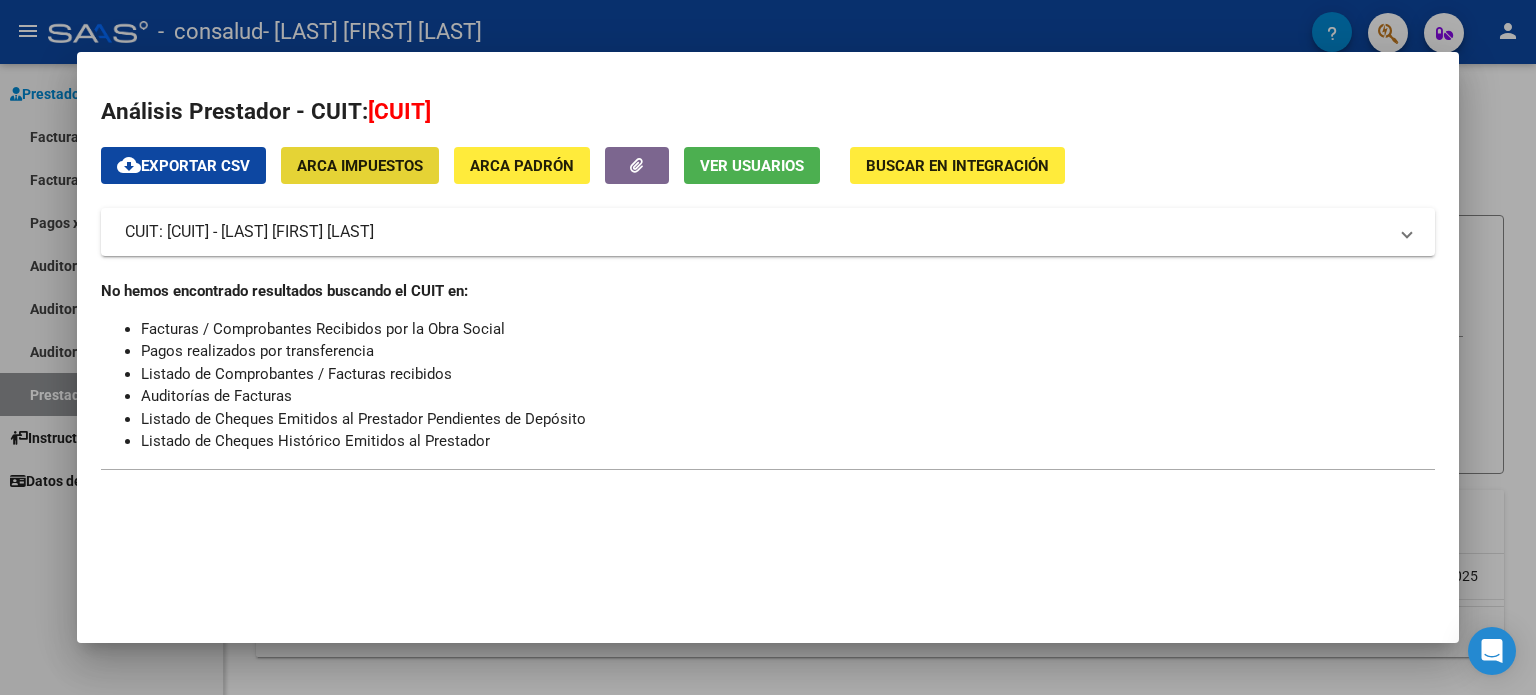 click on "ARCA Impuestos" at bounding box center (360, 166) 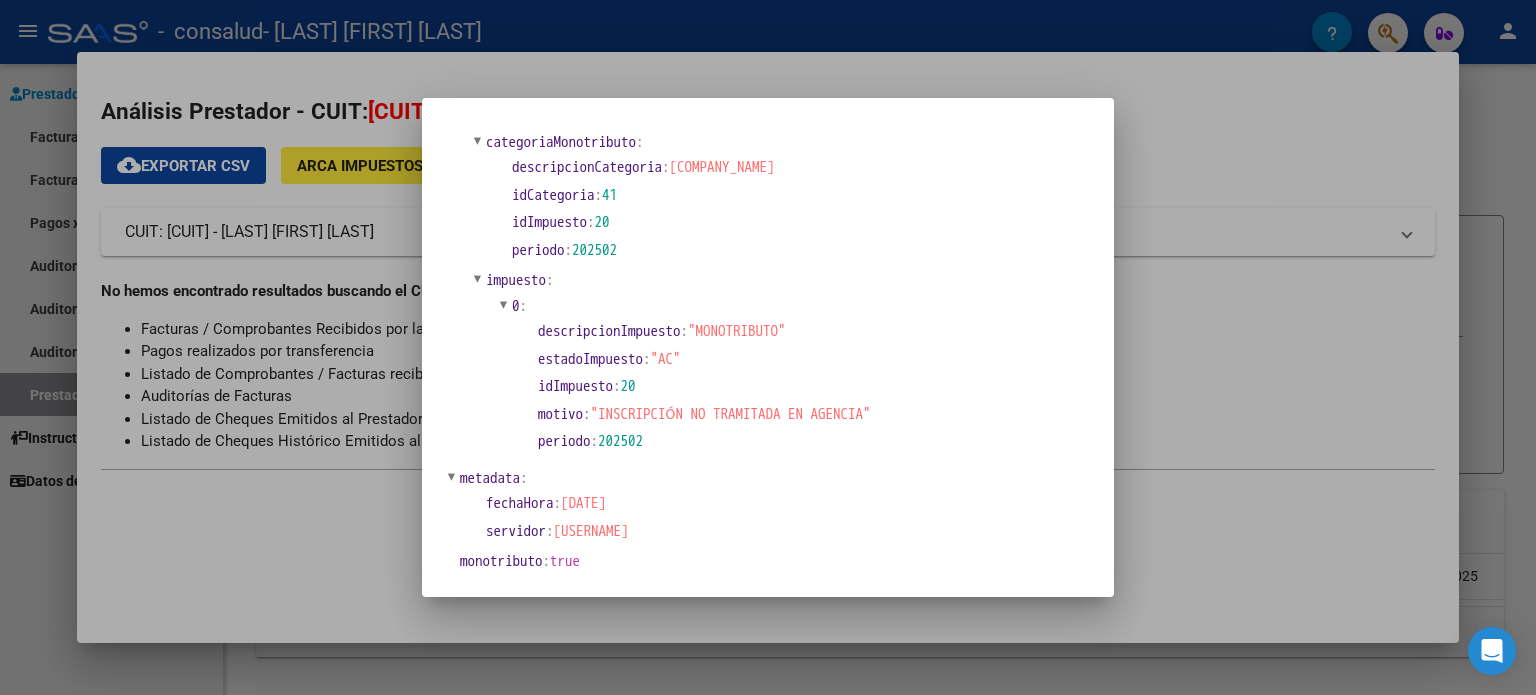 scroll, scrollTop: 867, scrollLeft: 0, axis: vertical 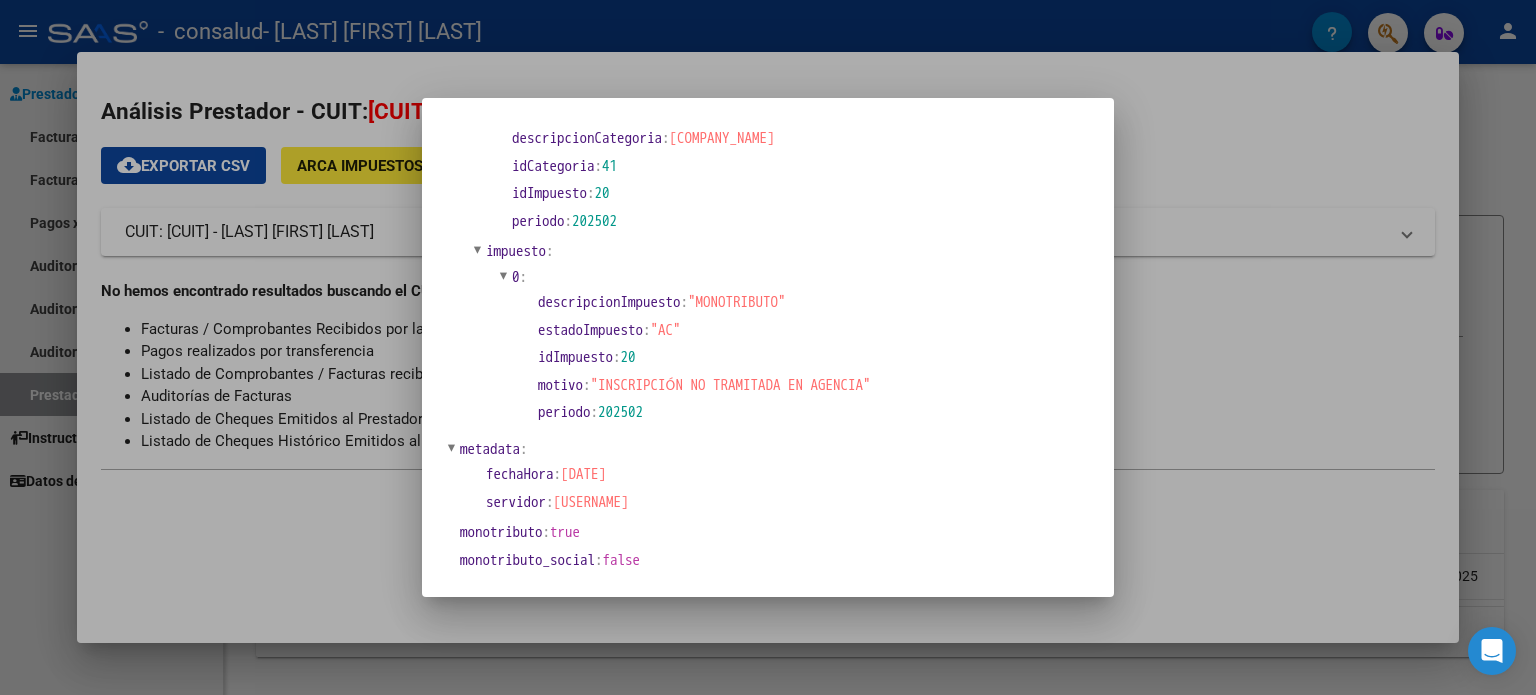 click at bounding box center [768, 347] 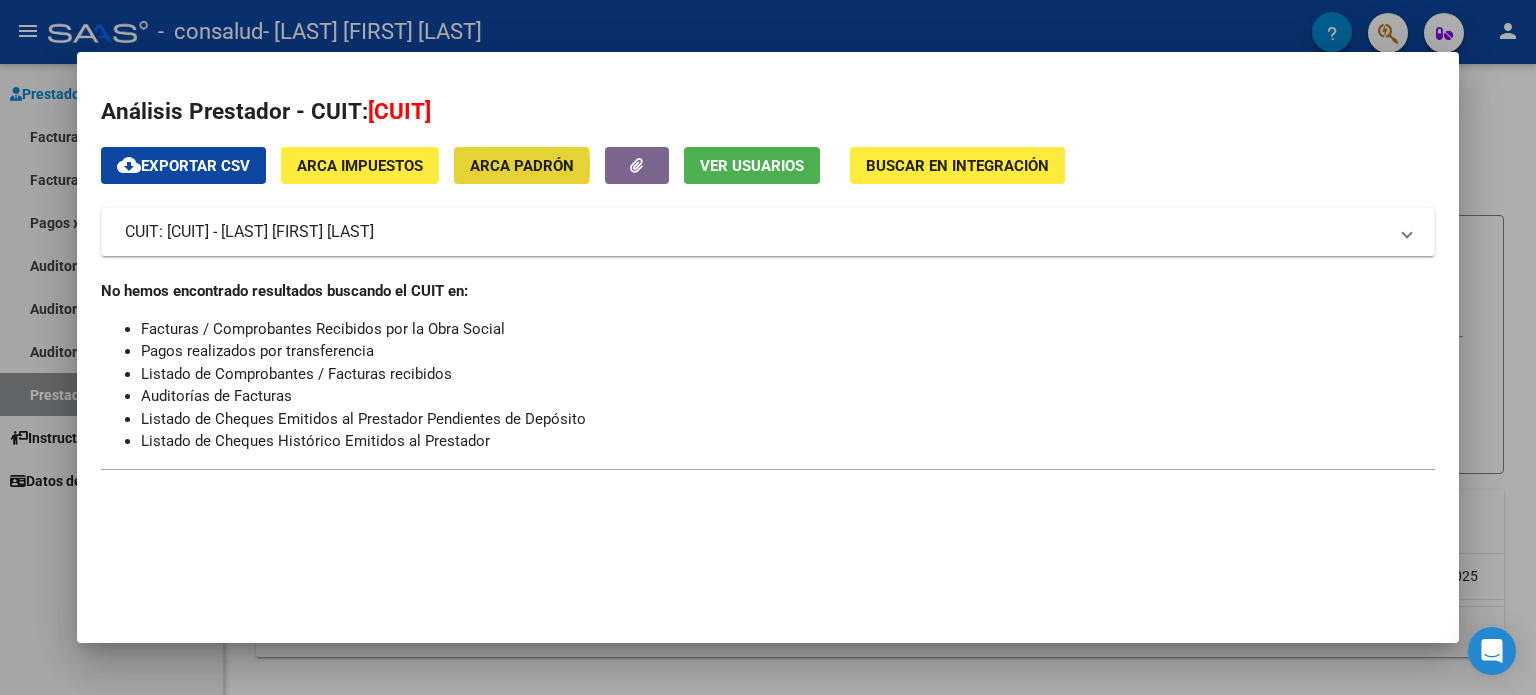 click on "ARCA Padrón" at bounding box center [522, 166] 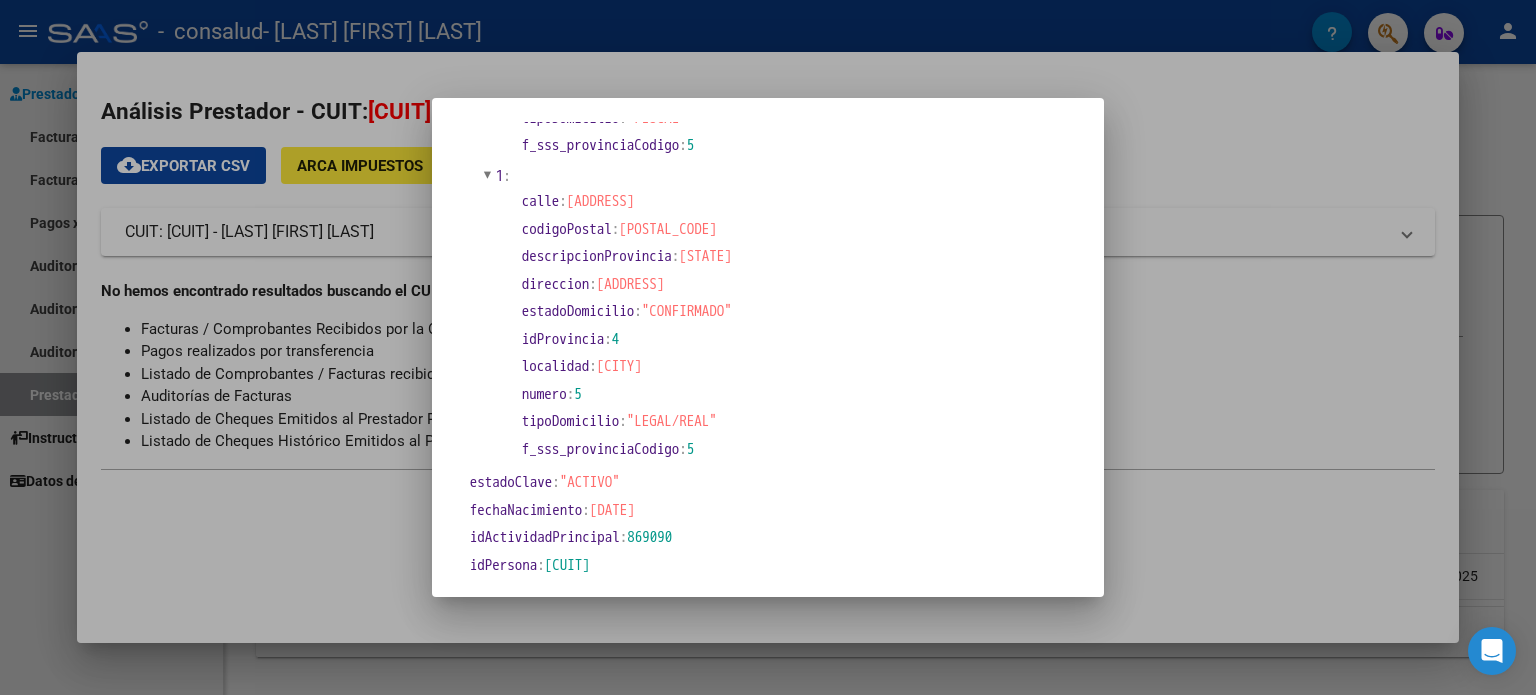 scroll, scrollTop: 400, scrollLeft: 0, axis: vertical 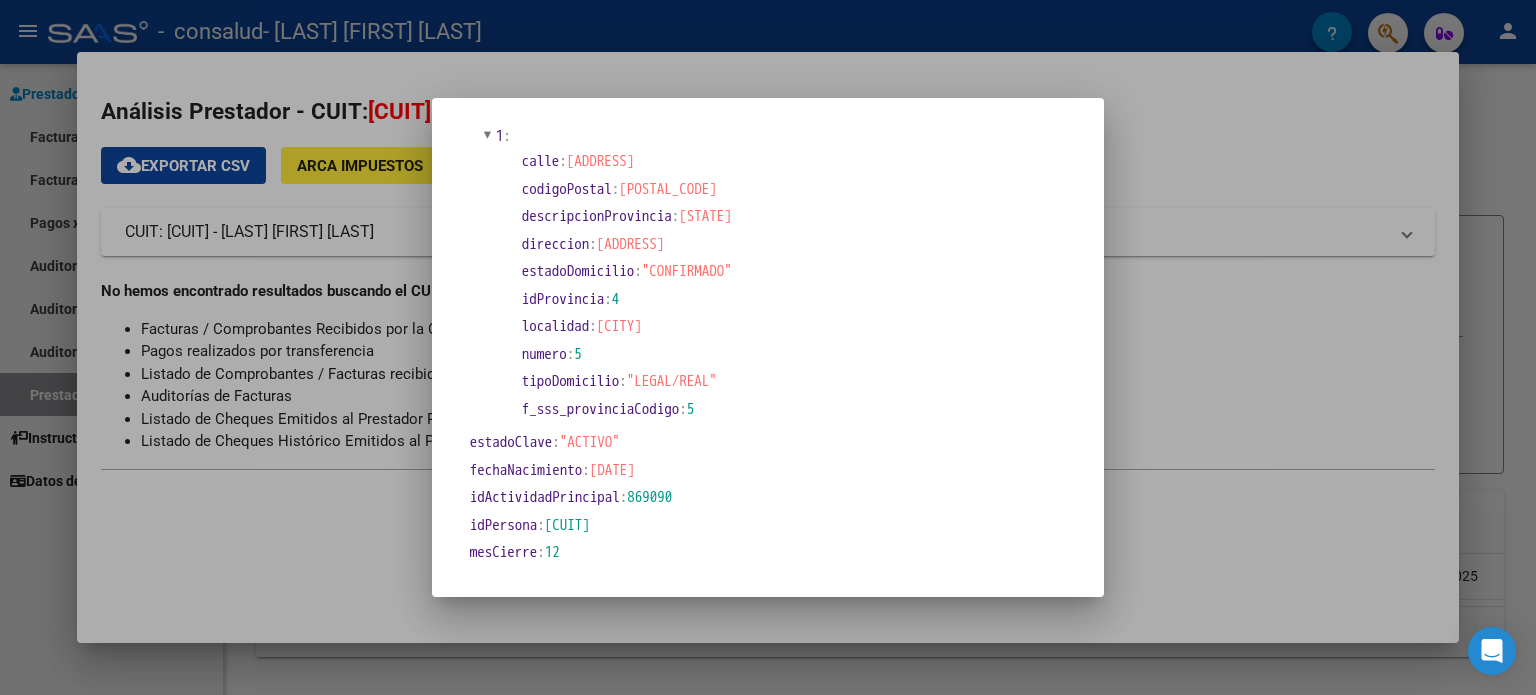 click at bounding box center (768, 347) 